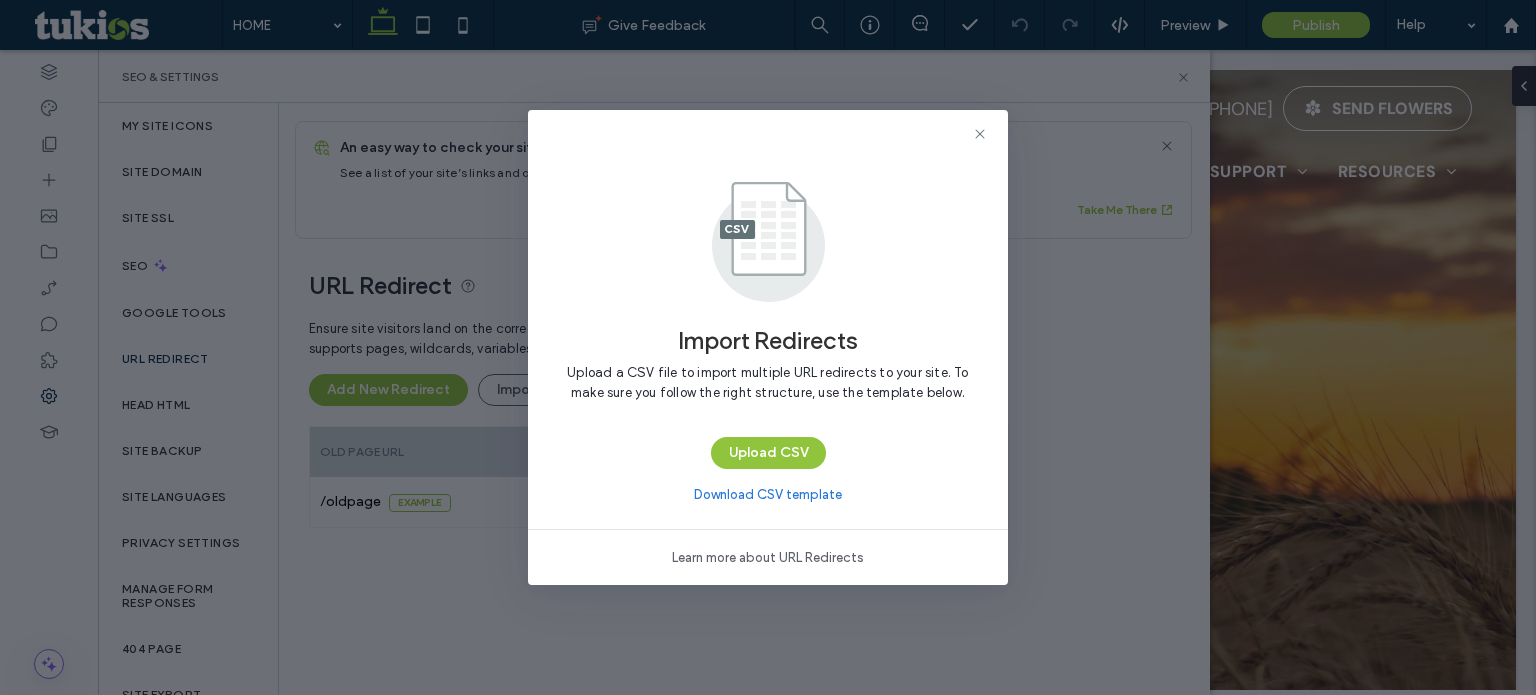 scroll, scrollTop: 0, scrollLeft: 0, axis: both 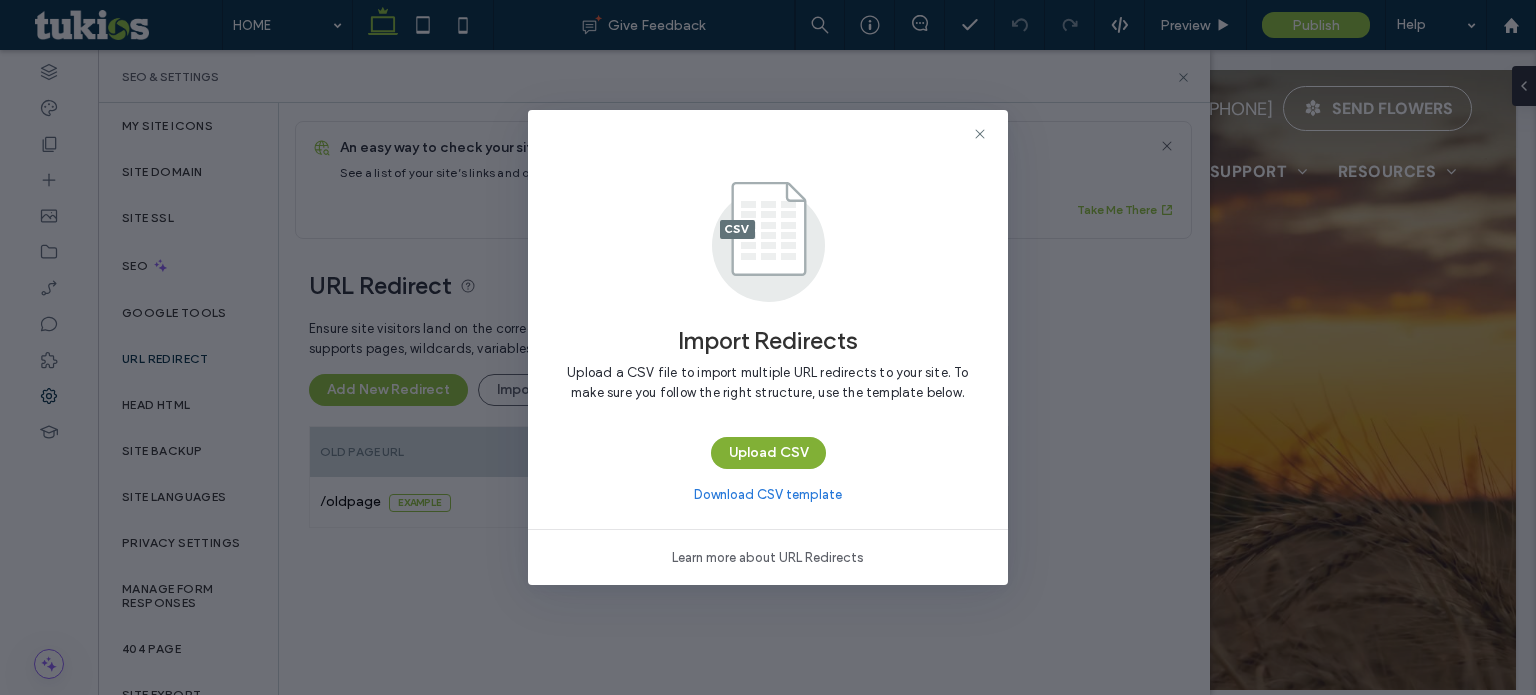 click on "Upload CSV" at bounding box center [768, 453] 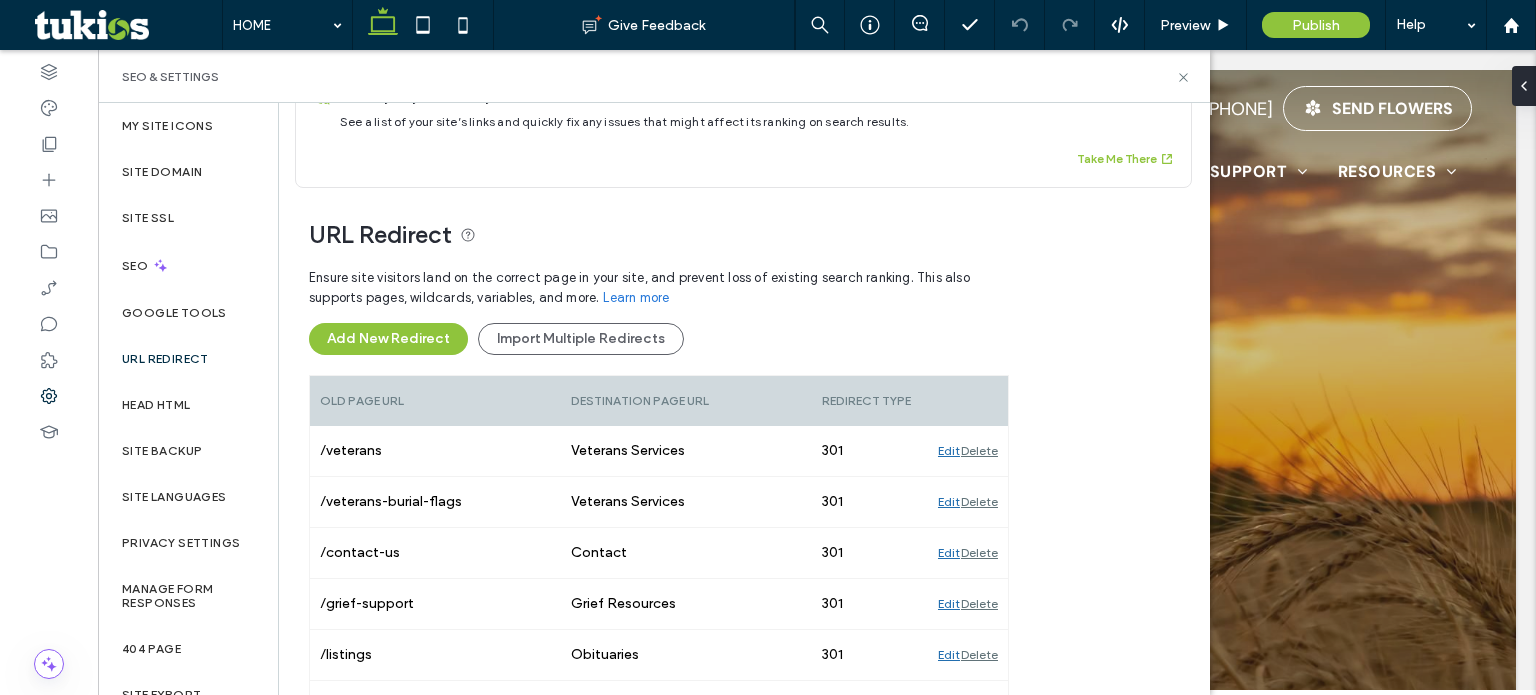 scroll, scrollTop: 0, scrollLeft: 0, axis: both 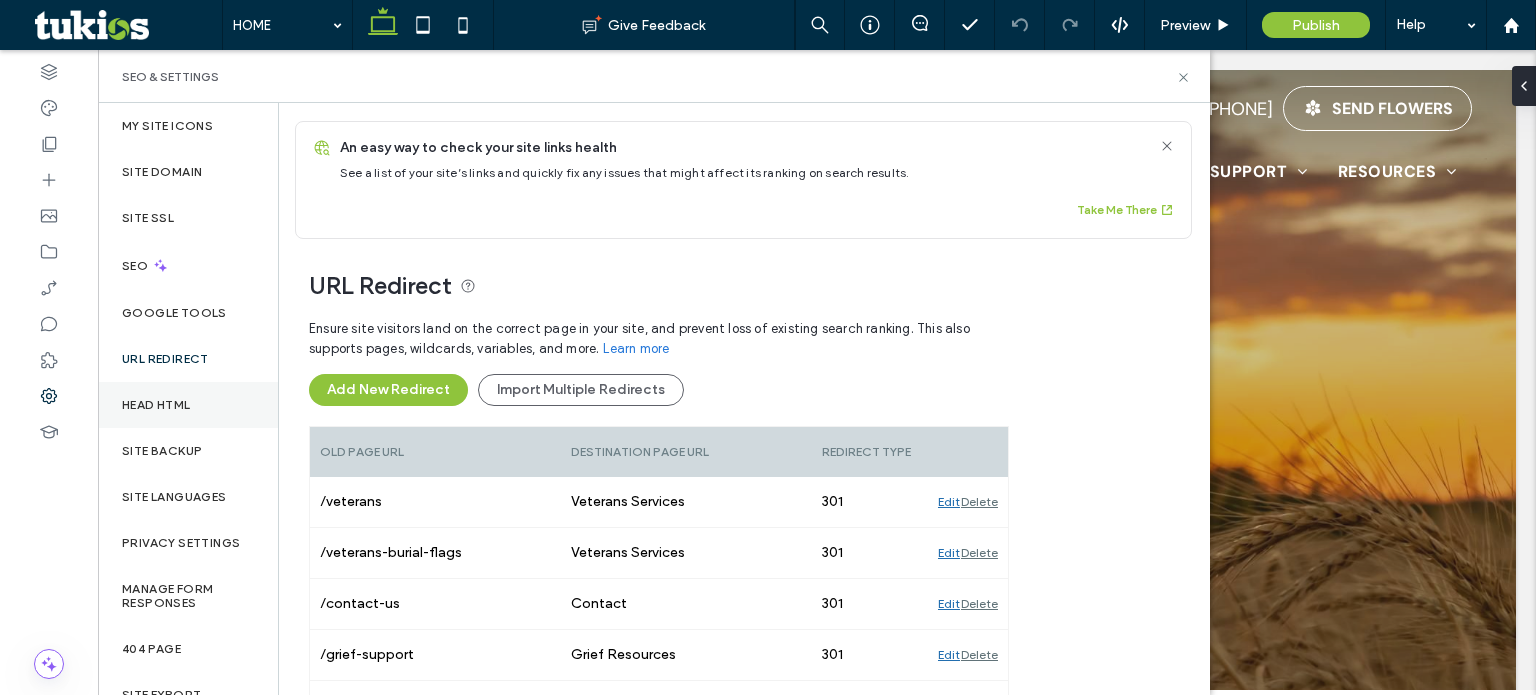 click on "Head HTML" at bounding box center (188, 405) 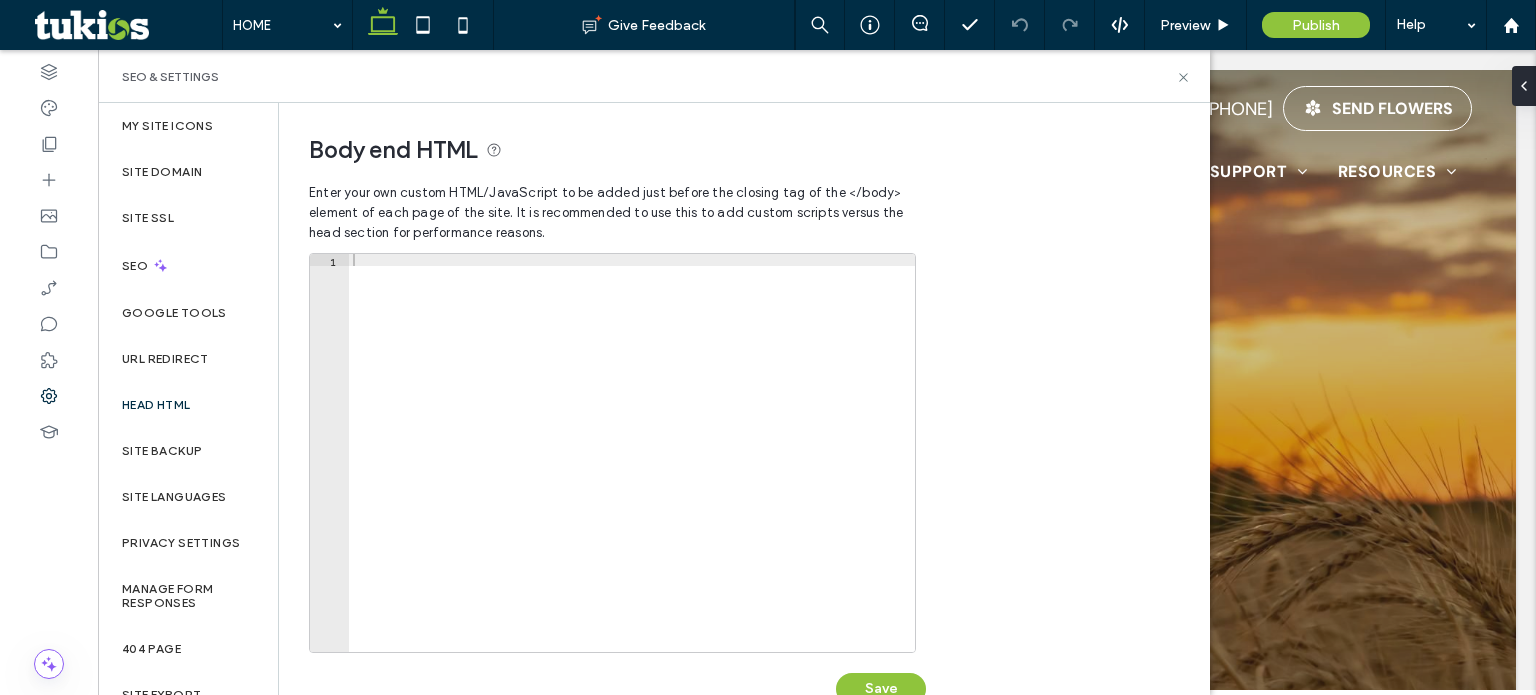 click at bounding box center (632, 465) 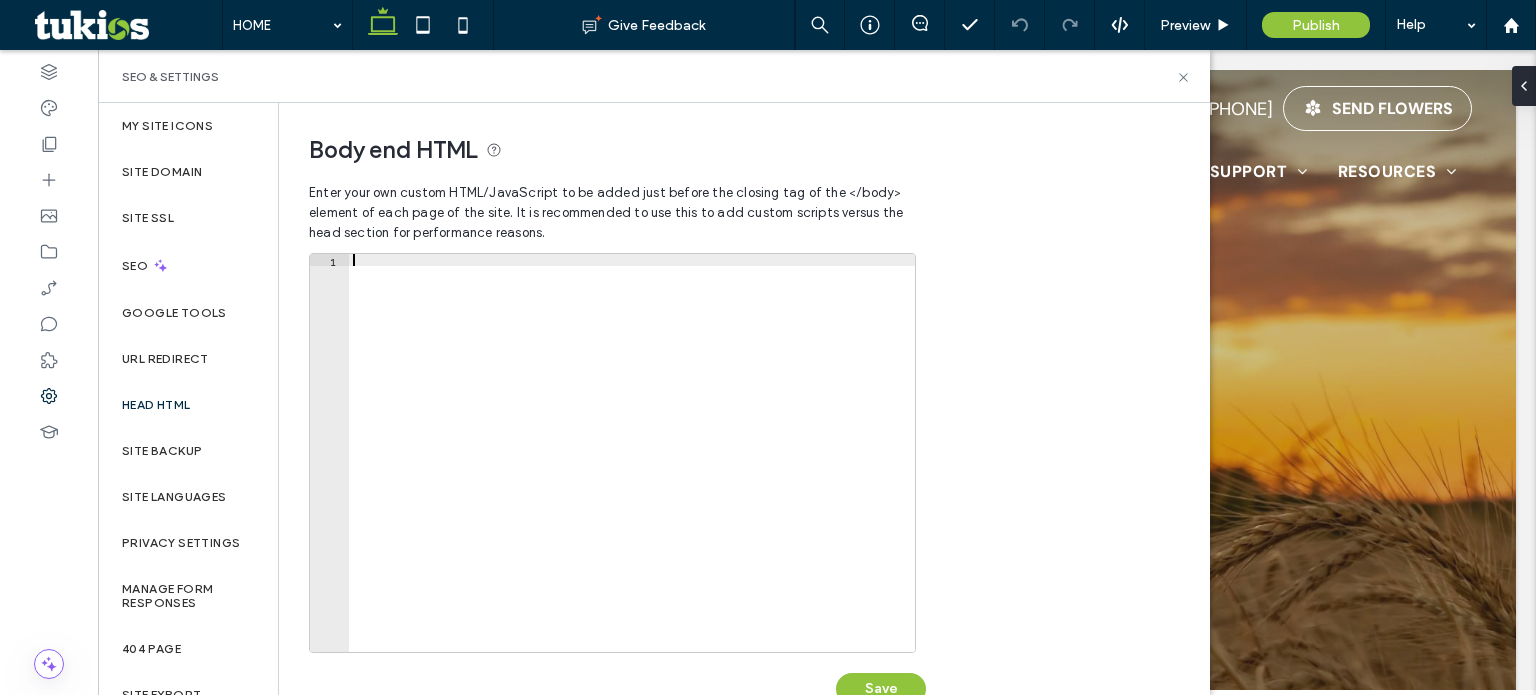 paste on "**********" 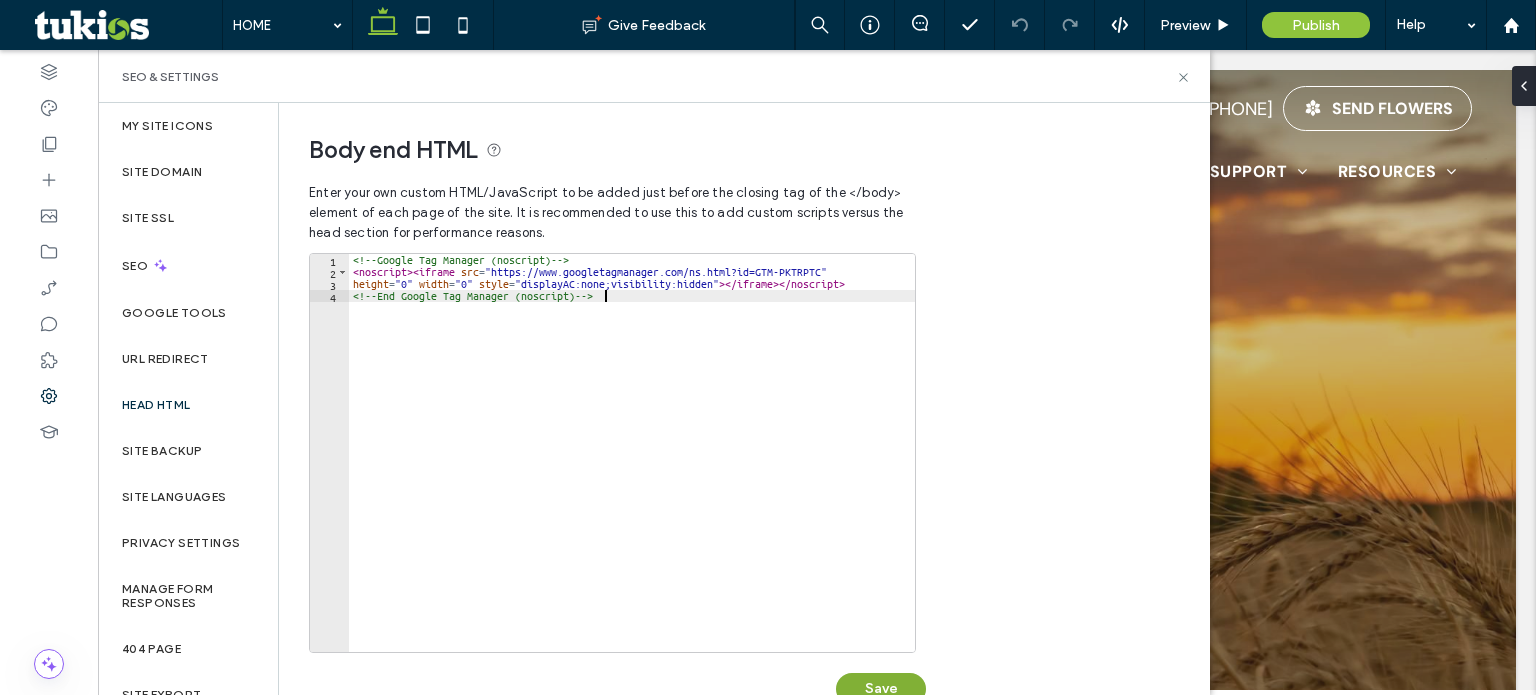 click on "Save" at bounding box center (881, 689) 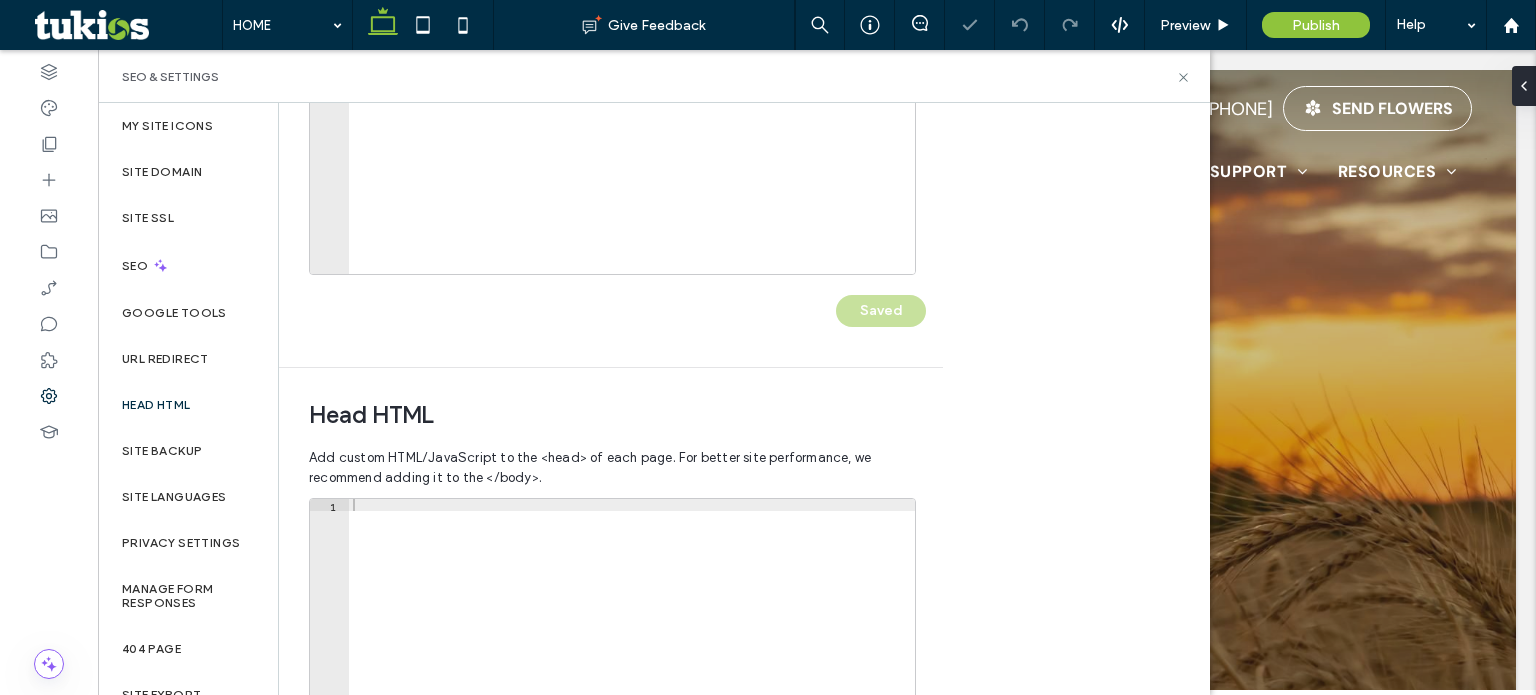 scroll, scrollTop: 500, scrollLeft: 0, axis: vertical 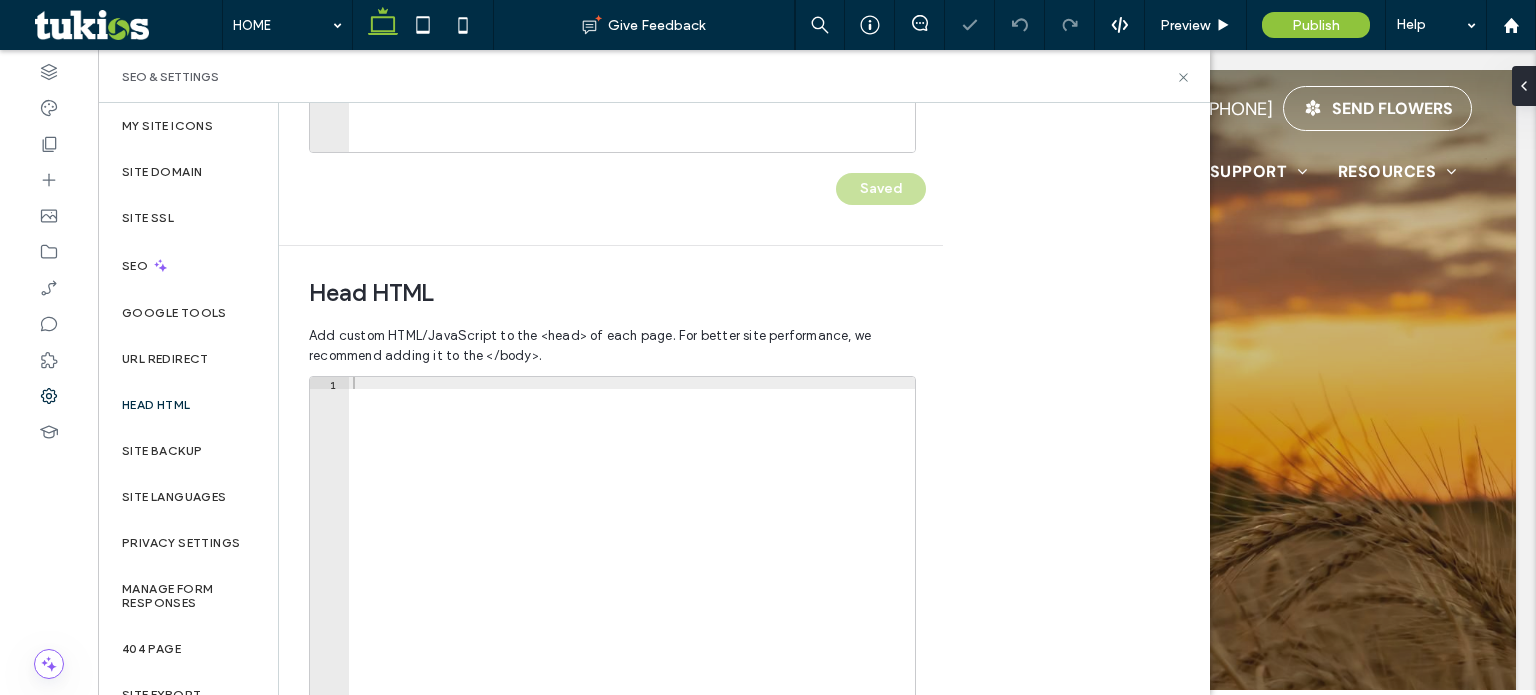 click at bounding box center [632, 588] 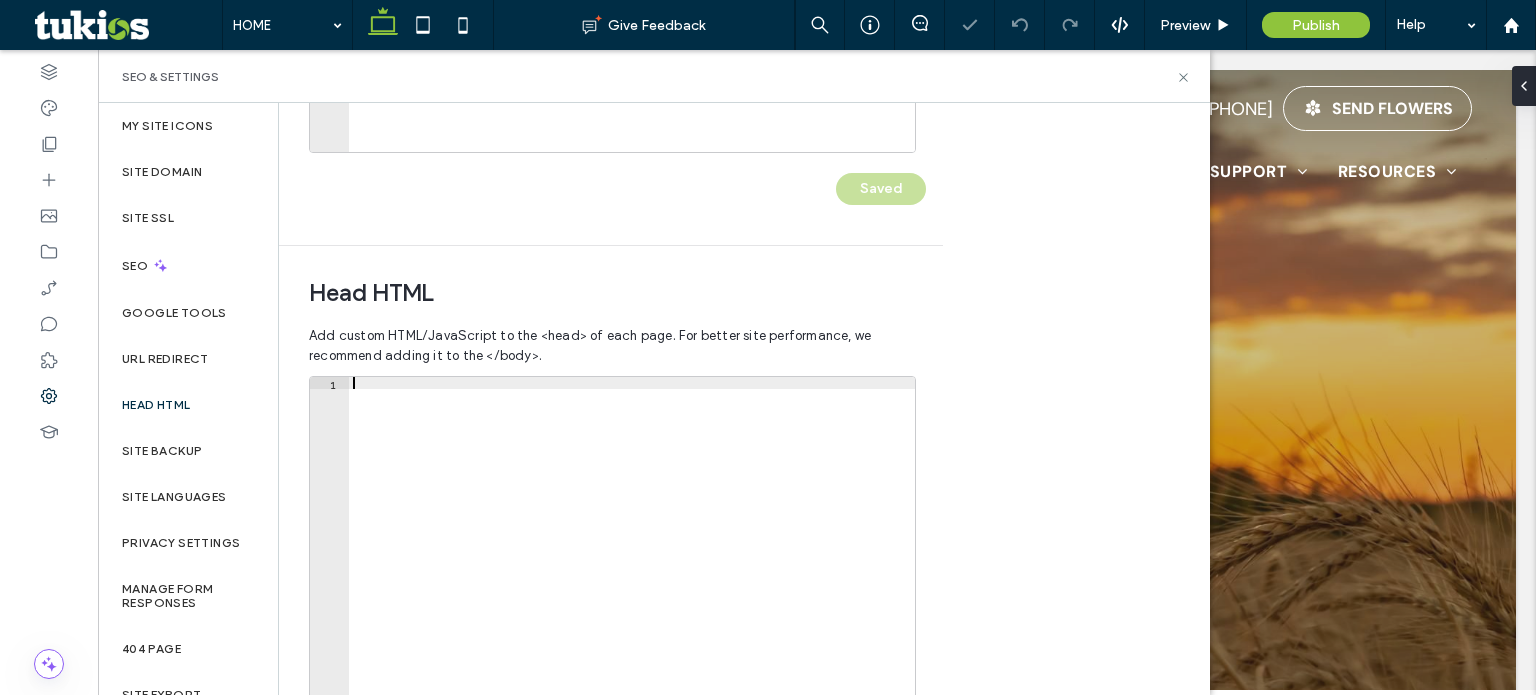 scroll, scrollTop: 0, scrollLeft: 0, axis: both 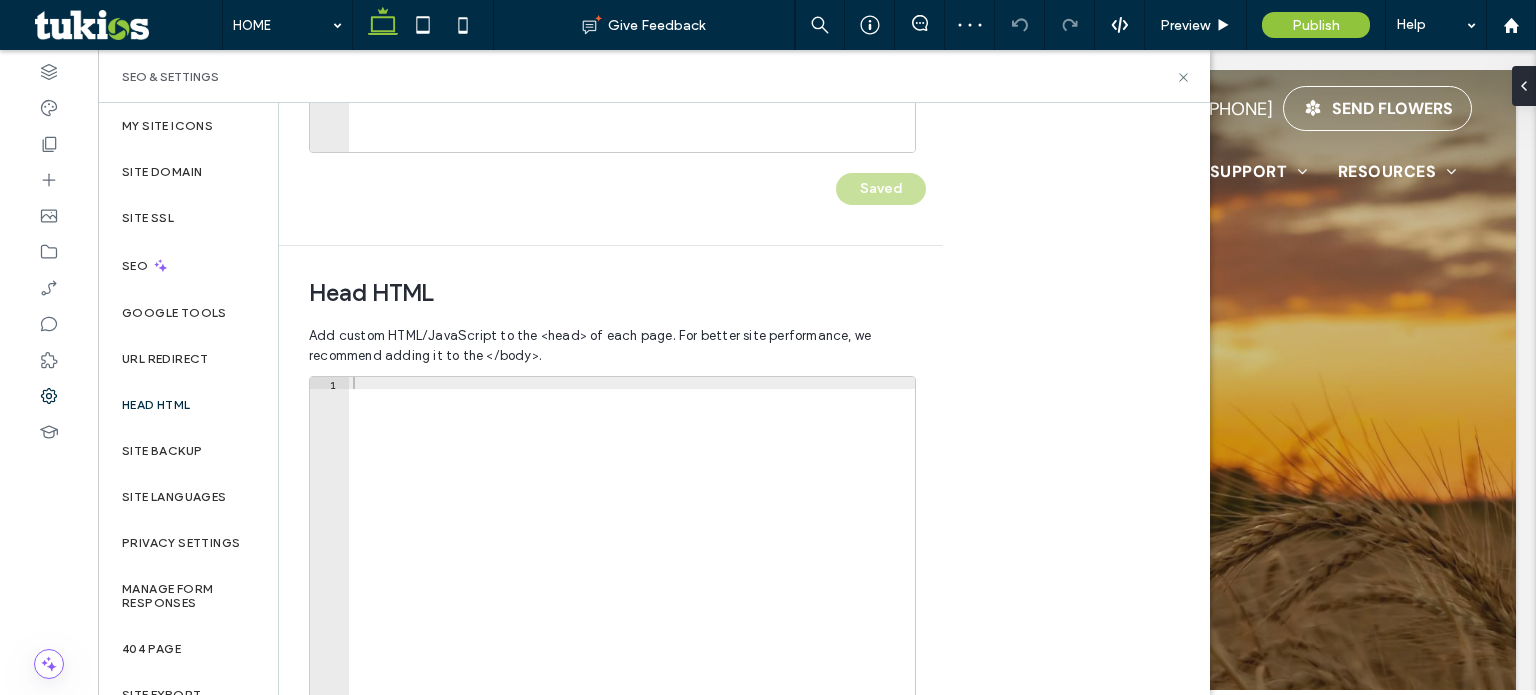 click at bounding box center (632, 588) 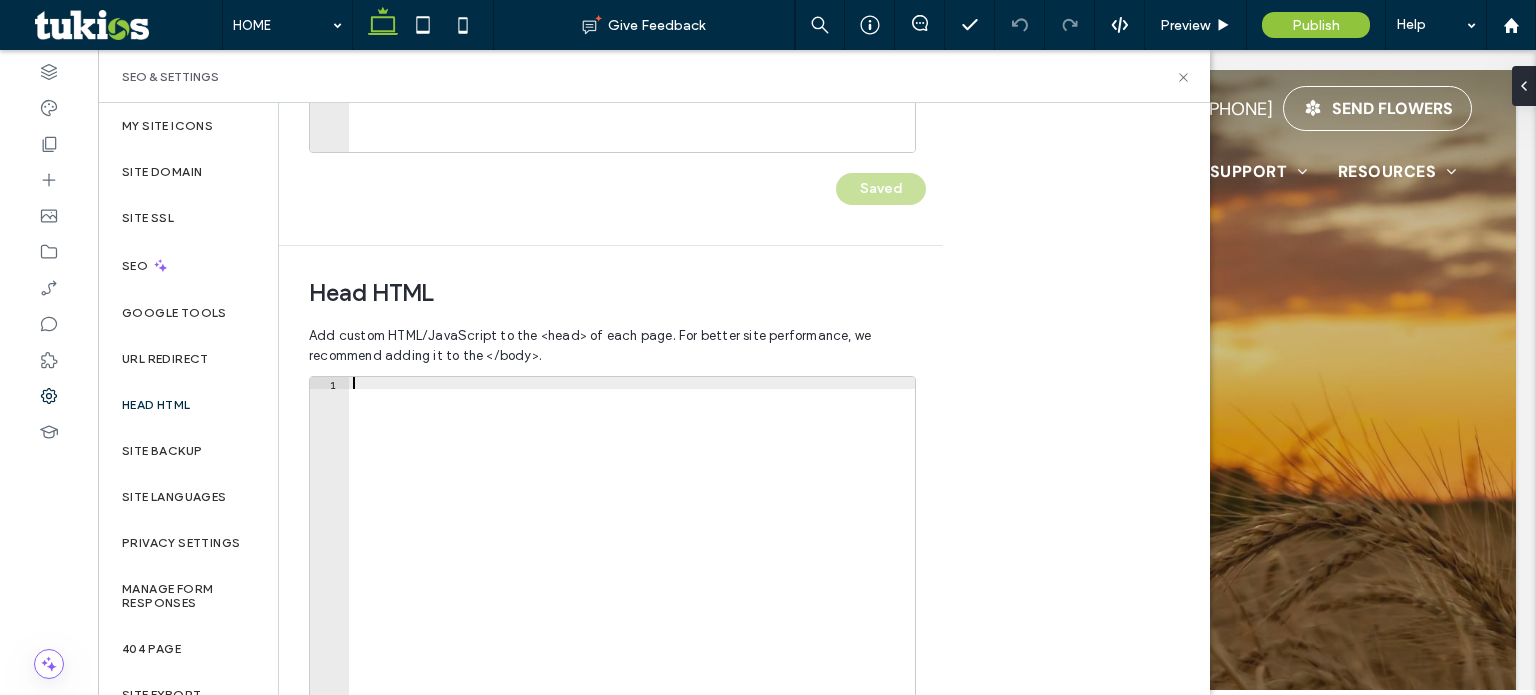 paste on "**********" 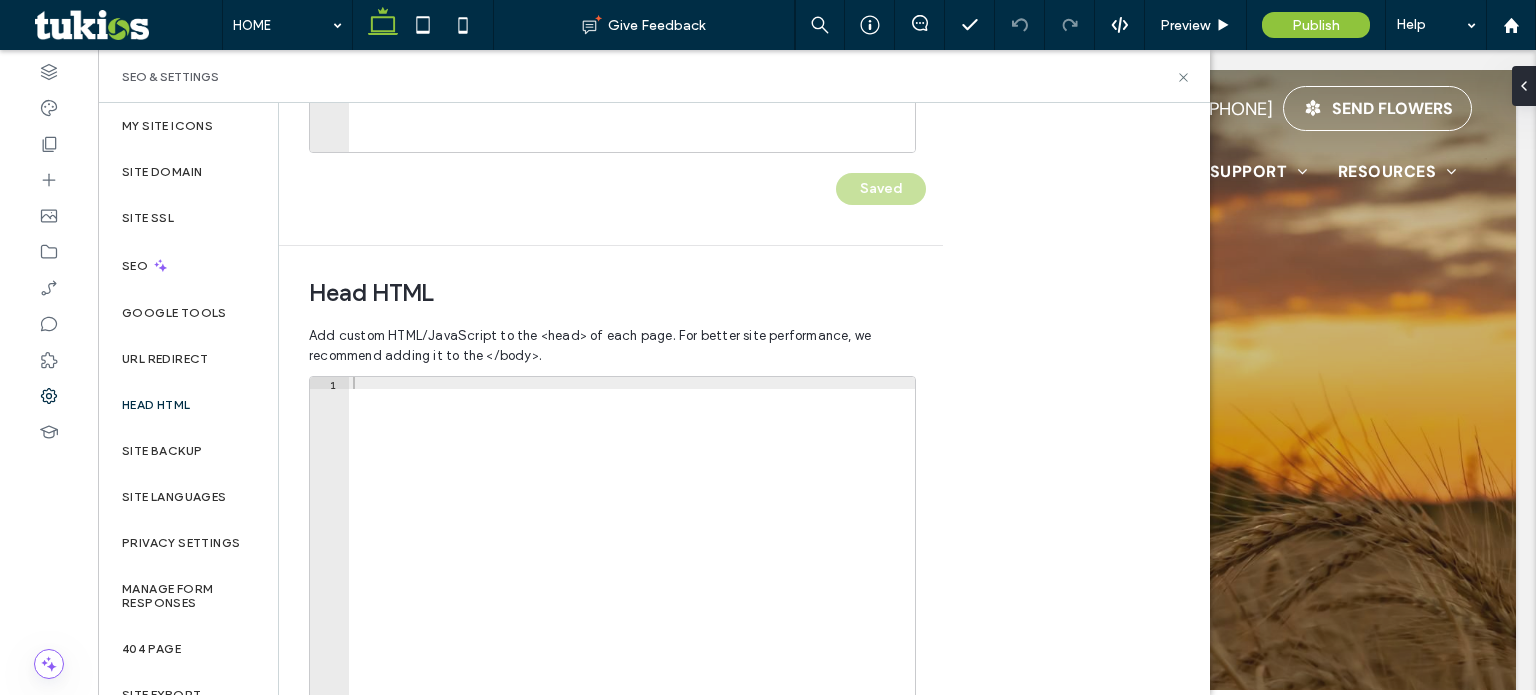 click at bounding box center [632, 588] 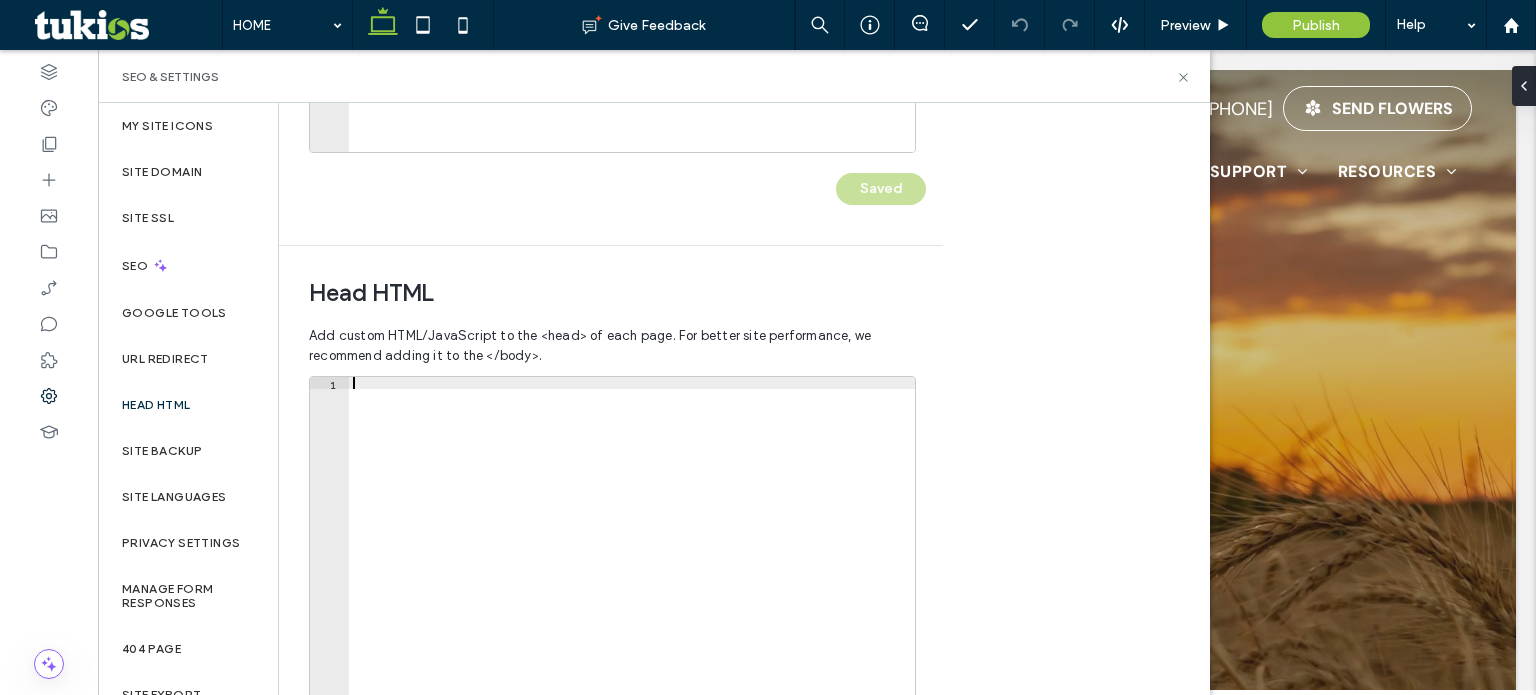 paste on "**********" 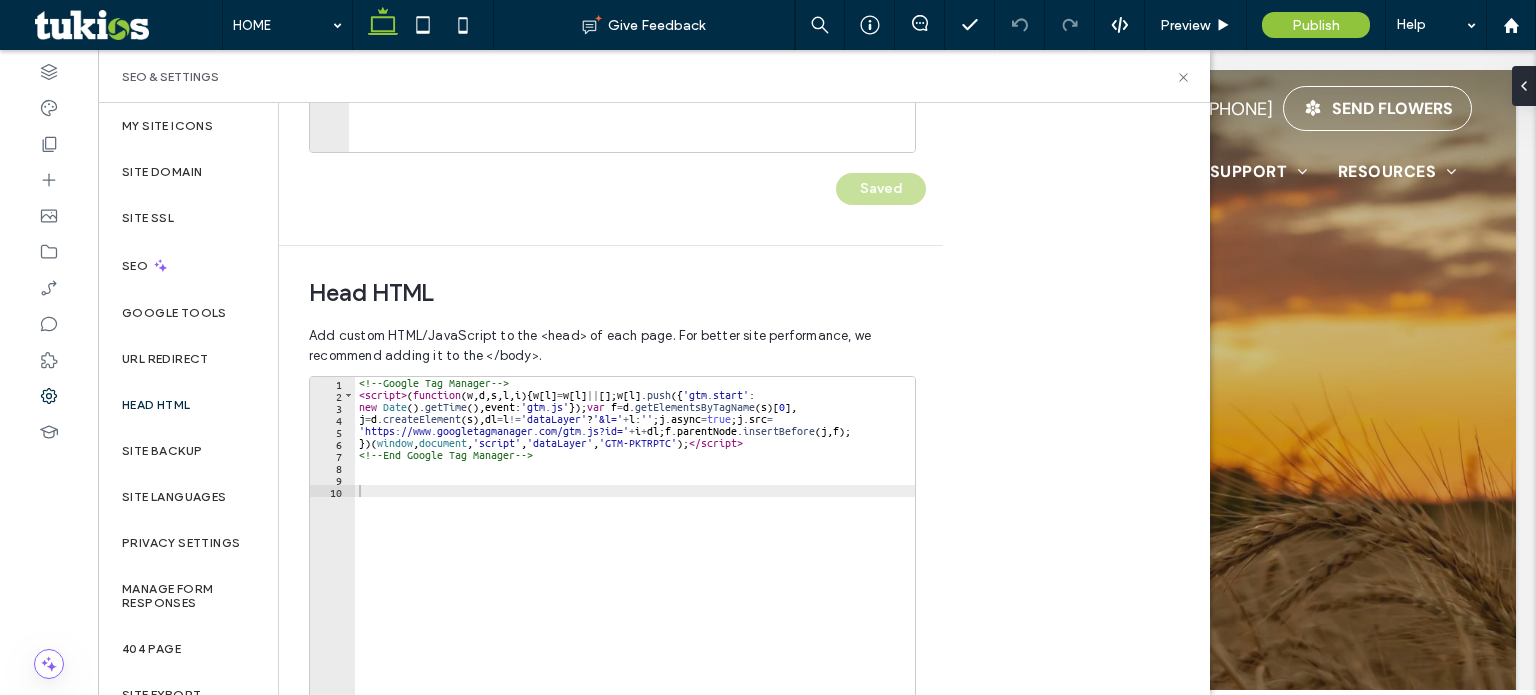 click on "<!--  Google Tag Manager  --> < script > ( function ( w , d , s , l , i ) { w [ l ] = w [ l ] || [ ] ; w [ l ] . push ({ 'gtm.start' : new   Date ( ) . getTime ( ) , event : 'gtm.js' }) ; var   f = d . getElementsByTagName ( s ) [ 0 ] , j = d . createElement ( s ) , dl = l != 'dataLayer' ? '&l=' + l : '' ; j . async = true ; j . src = 'https://www.googletagmanager.com/gtm.js?id=' + i + dl ; f . parentNode . insertBefore ( j , f ) ; }) ( window , document , 'script' , 'dataLayer' , 'GTM-PKTRPTC' ) ; </ script > <!--  End Google Tag Manager  -->" at bounding box center [638, 588] 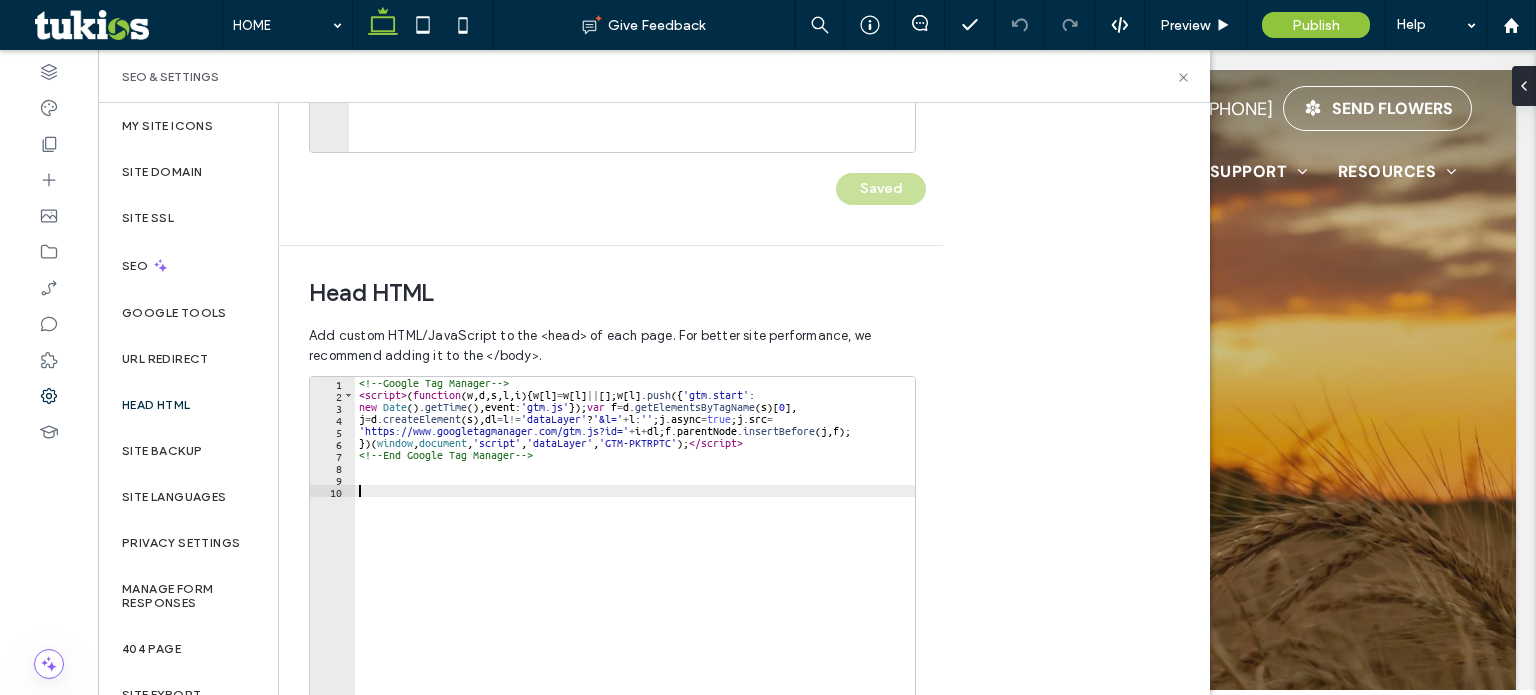 paste on "*********" 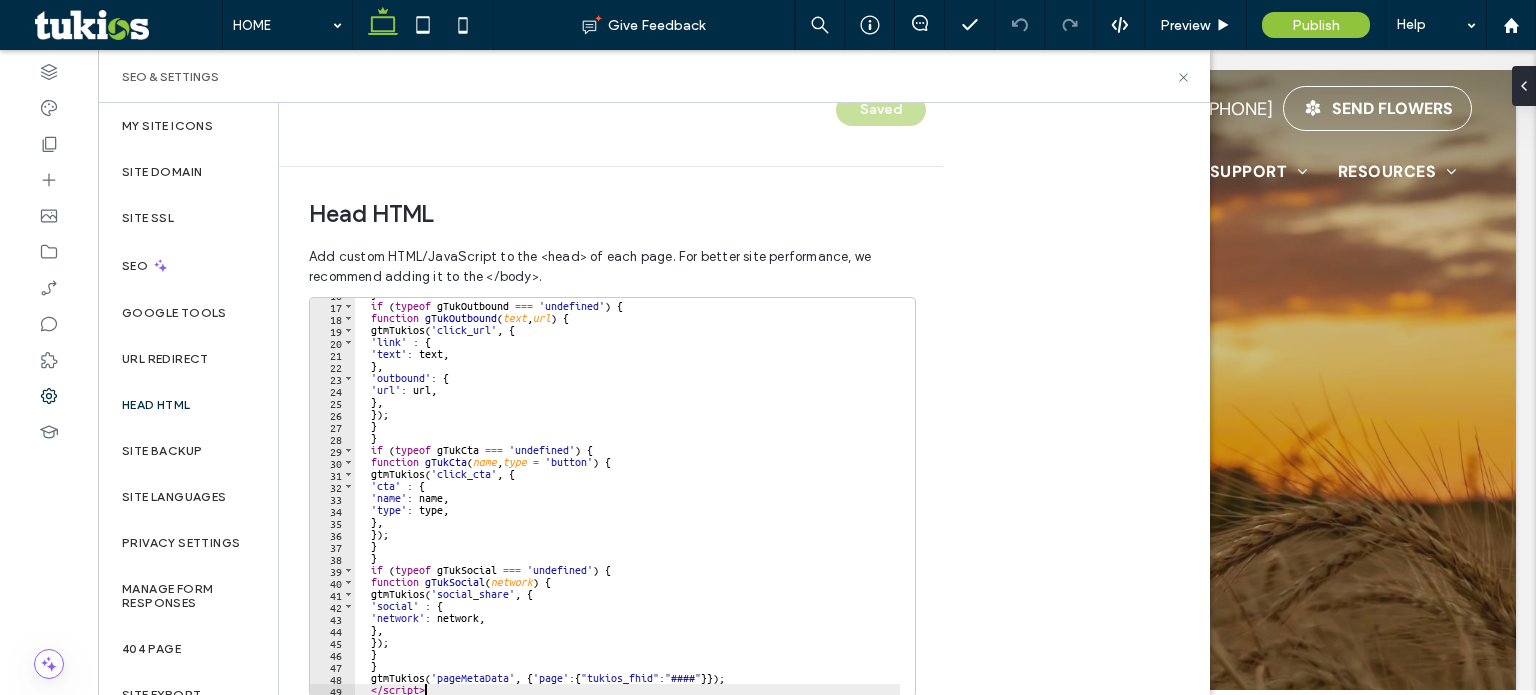 scroll, scrollTop: 674, scrollLeft: 0, axis: vertical 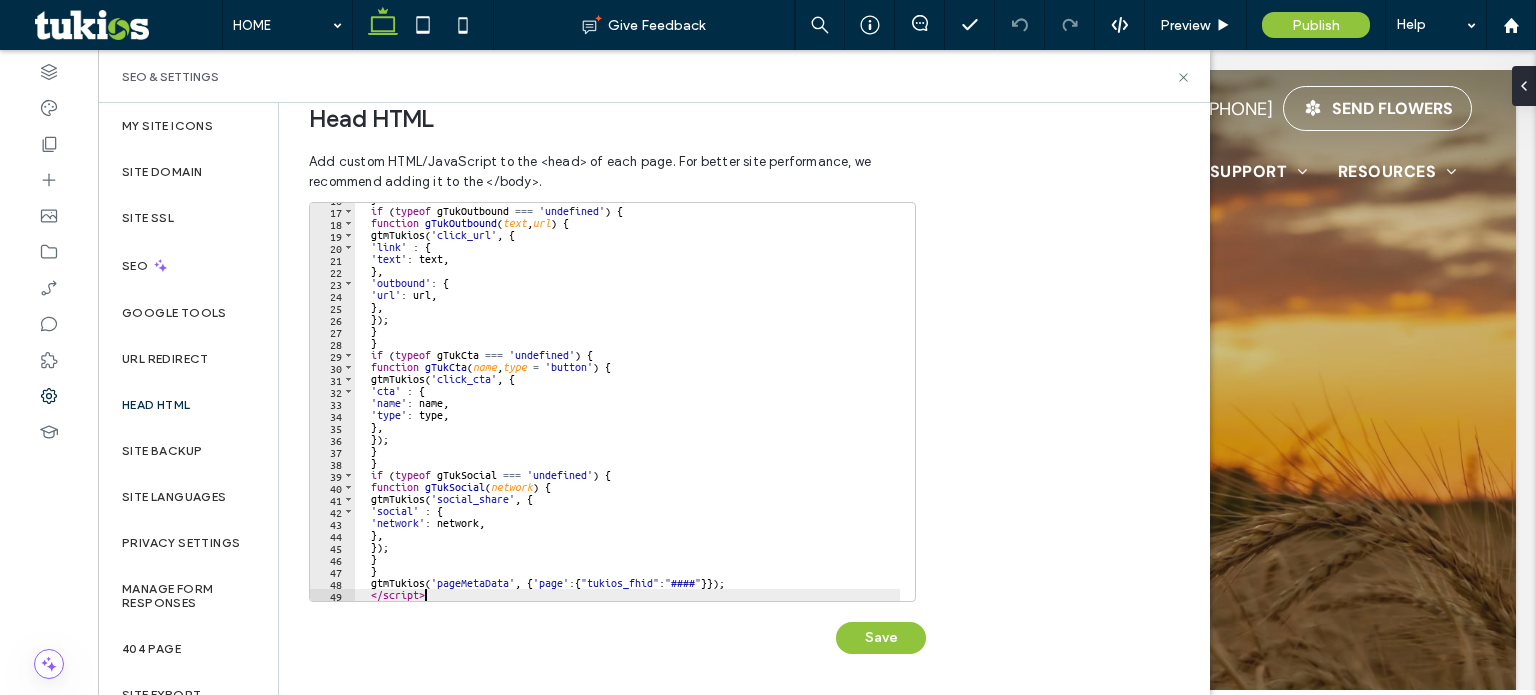 drag, startPoint x: 681, startPoint y: 581, endPoint x: 721, endPoint y: 631, distance: 64.03124 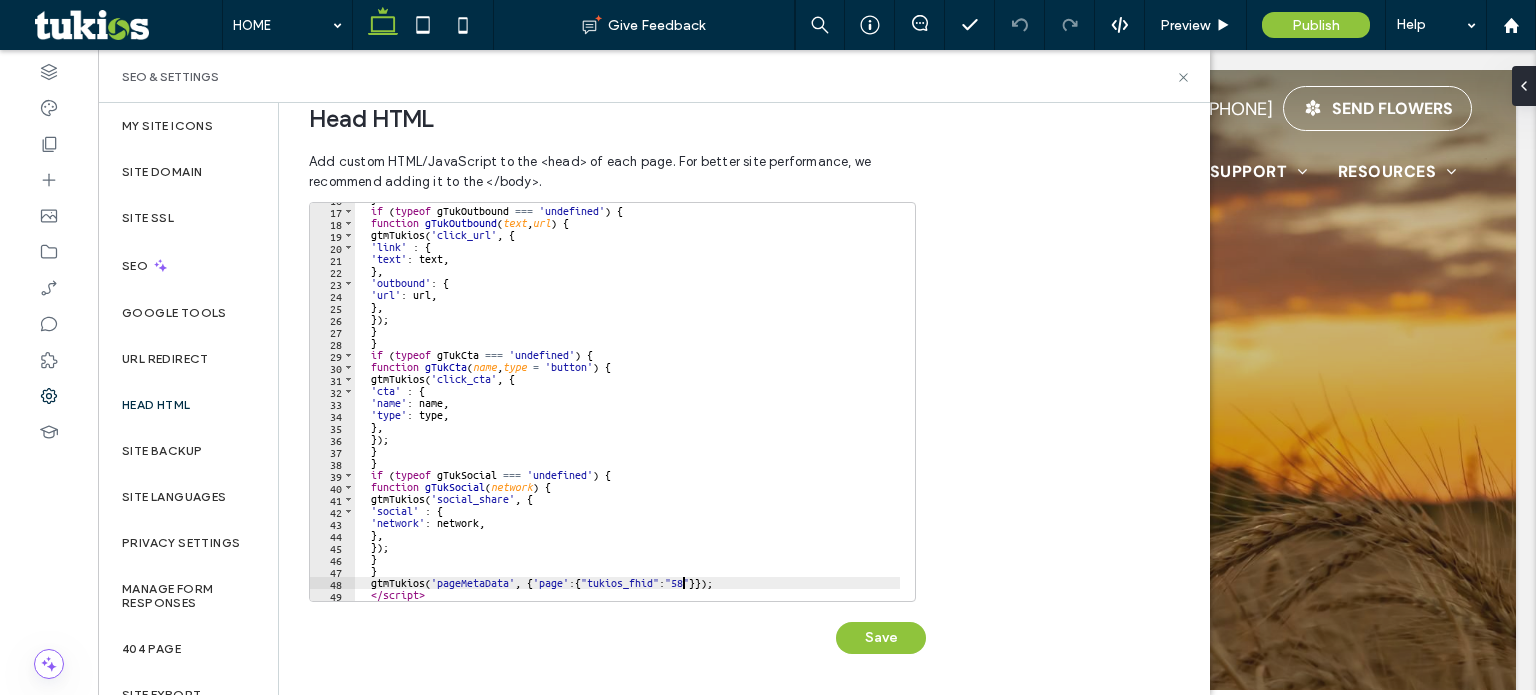 scroll, scrollTop: 0, scrollLeft: 28, axis: horizontal 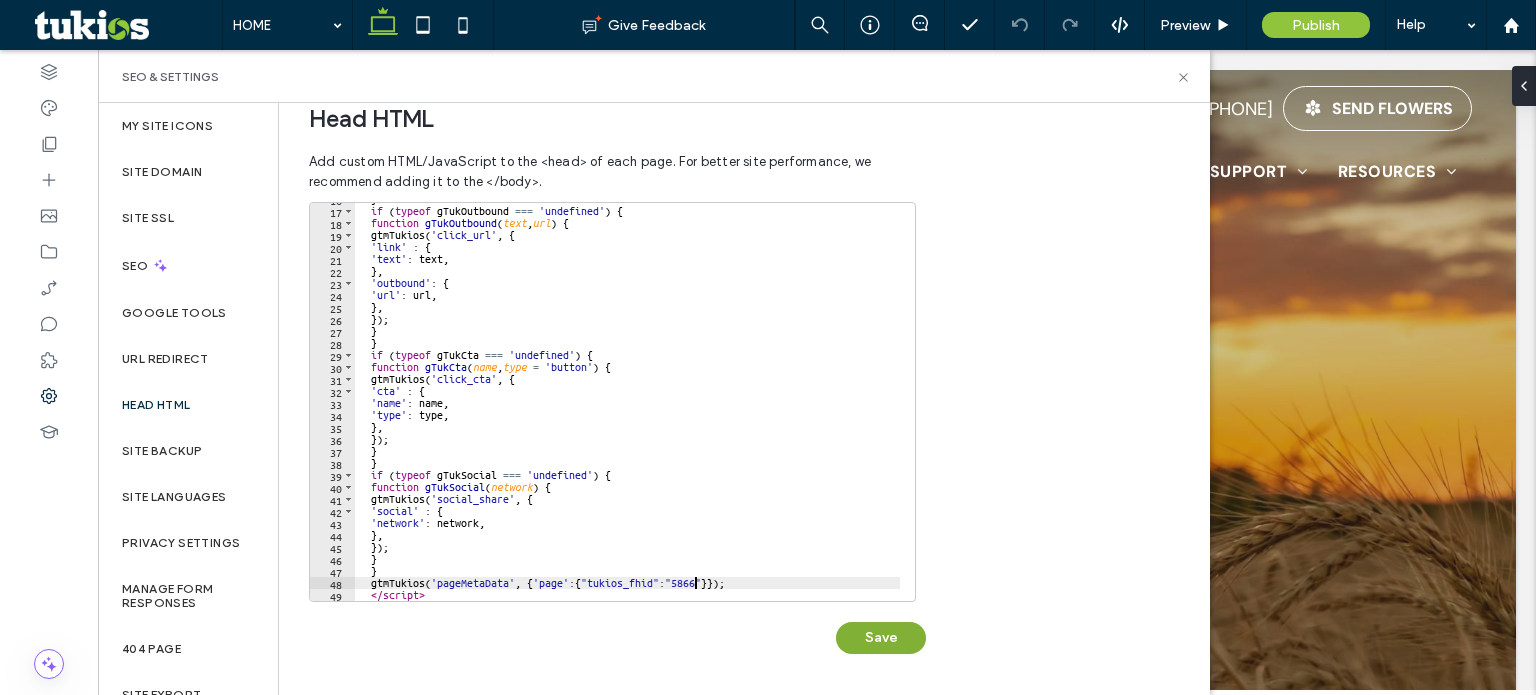 type on "**********" 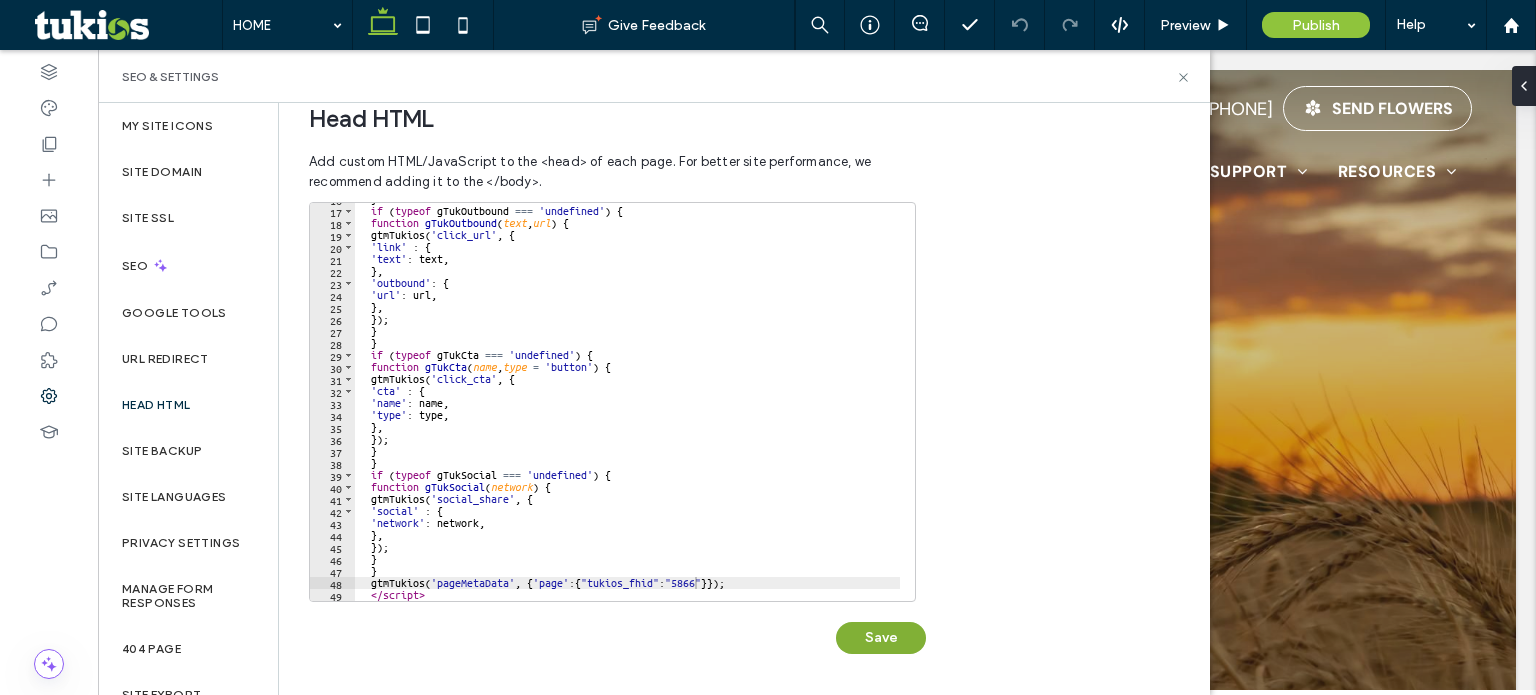 click on "Save" at bounding box center (881, 638) 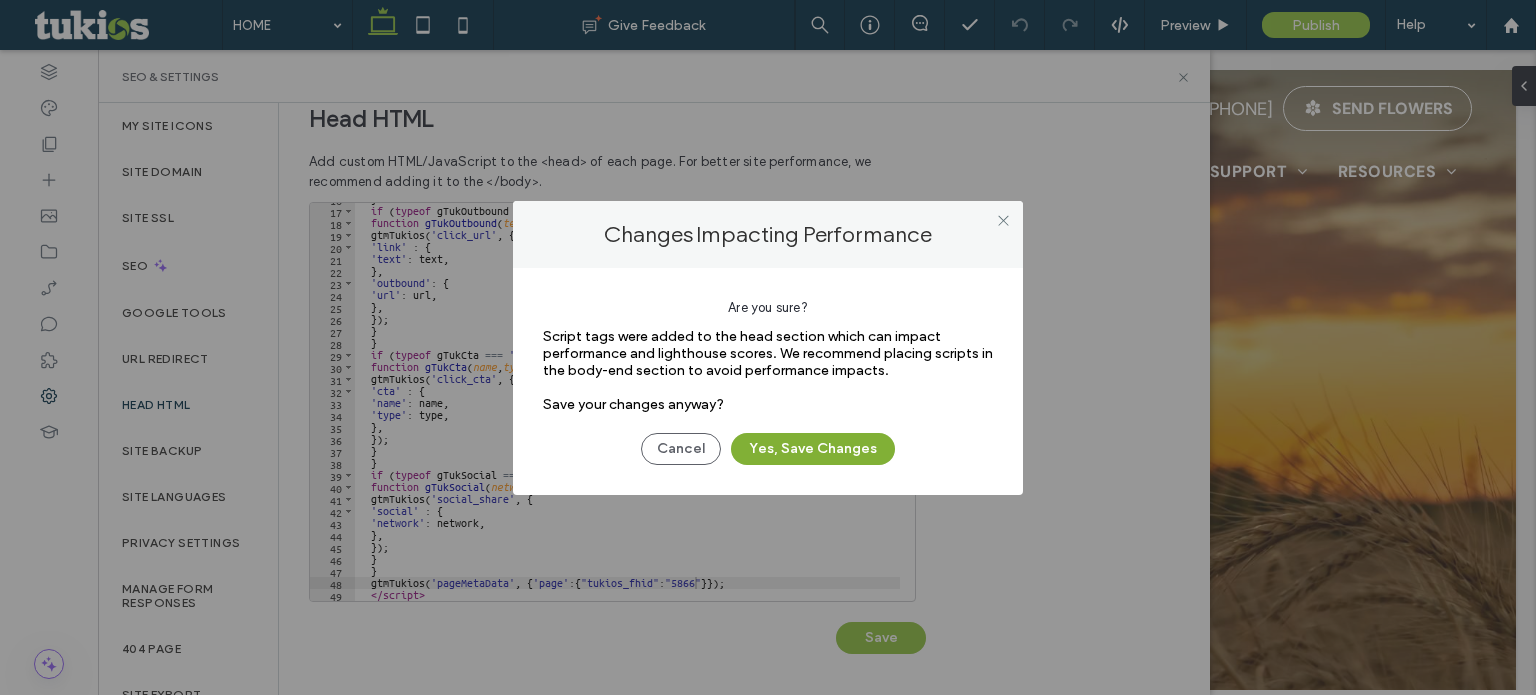 click on "Yes, Save Changes" at bounding box center (813, 449) 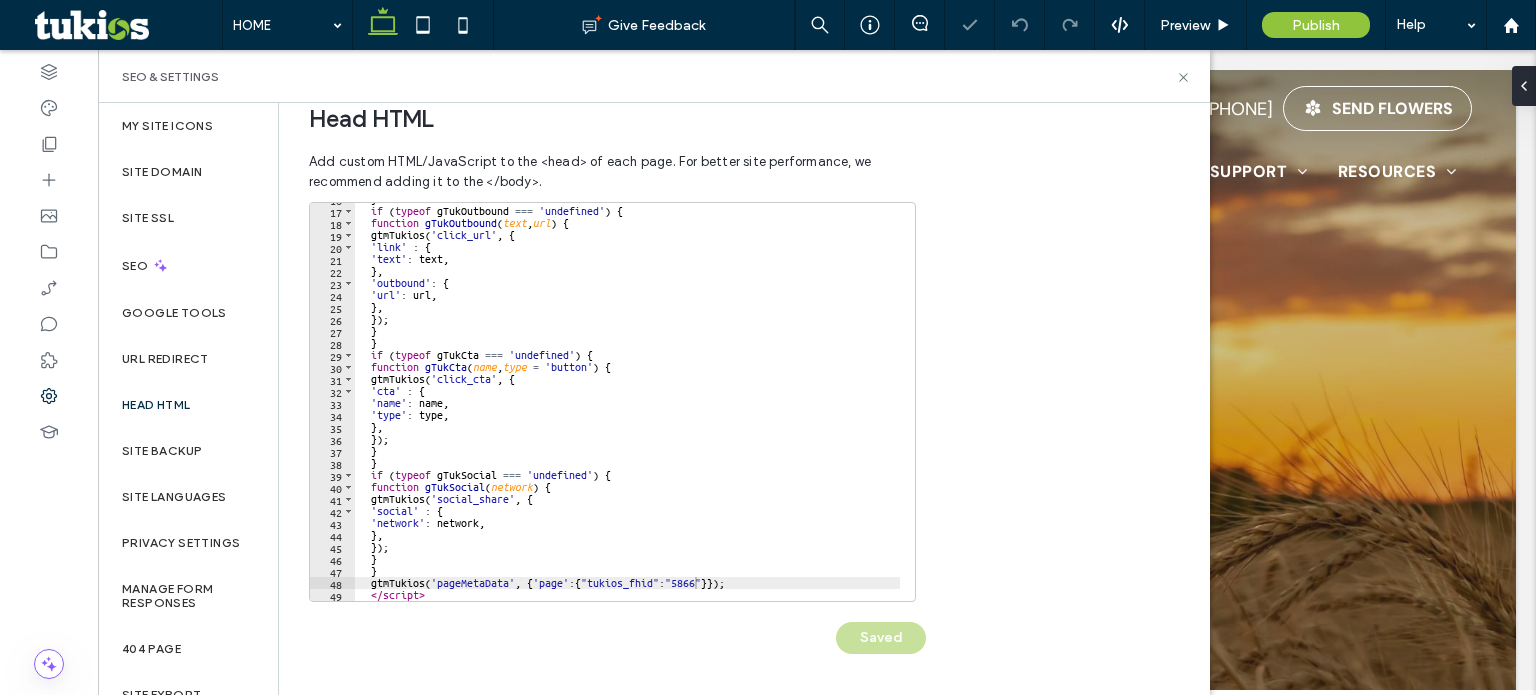 scroll, scrollTop: 0, scrollLeft: 0, axis: both 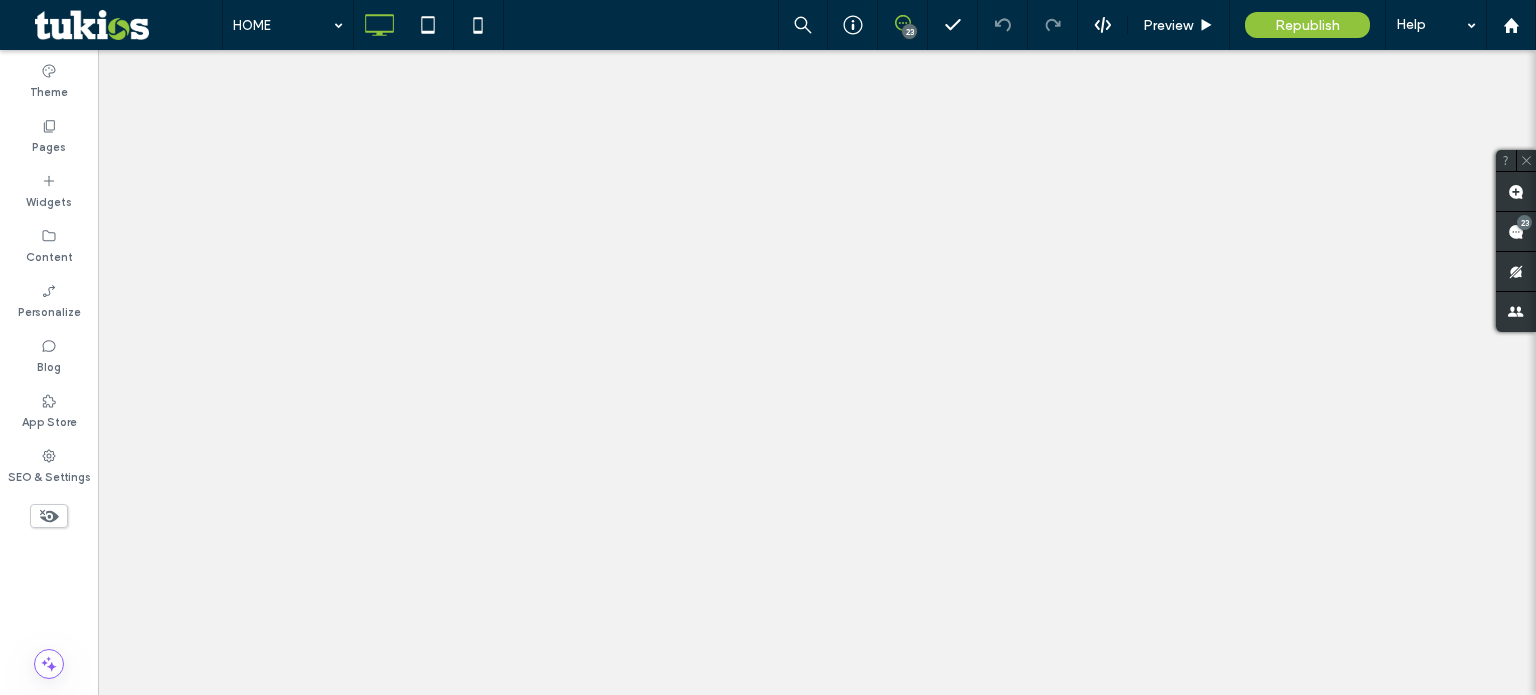 click on "SEO & Settings" at bounding box center (49, 466) 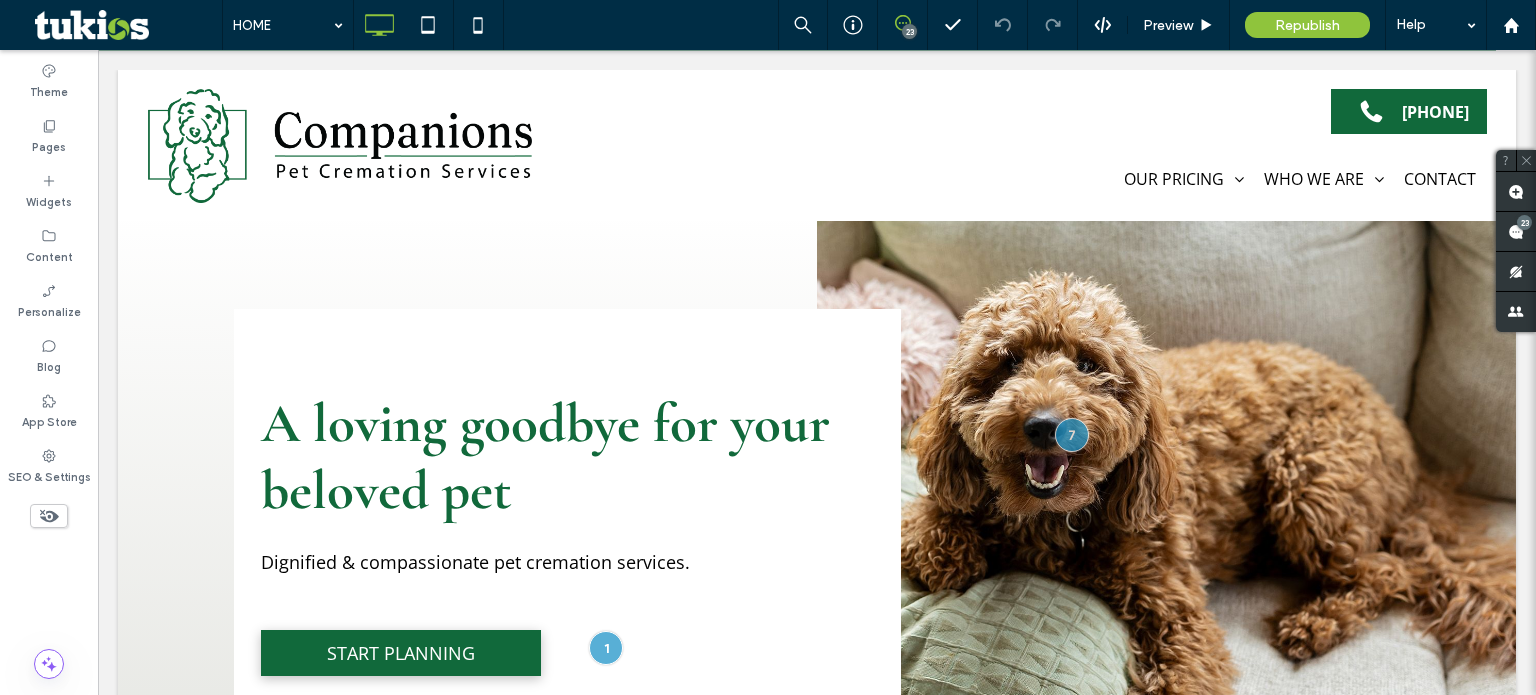 scroll, scrollTop: 0, scrollLeft: 0, axis: both 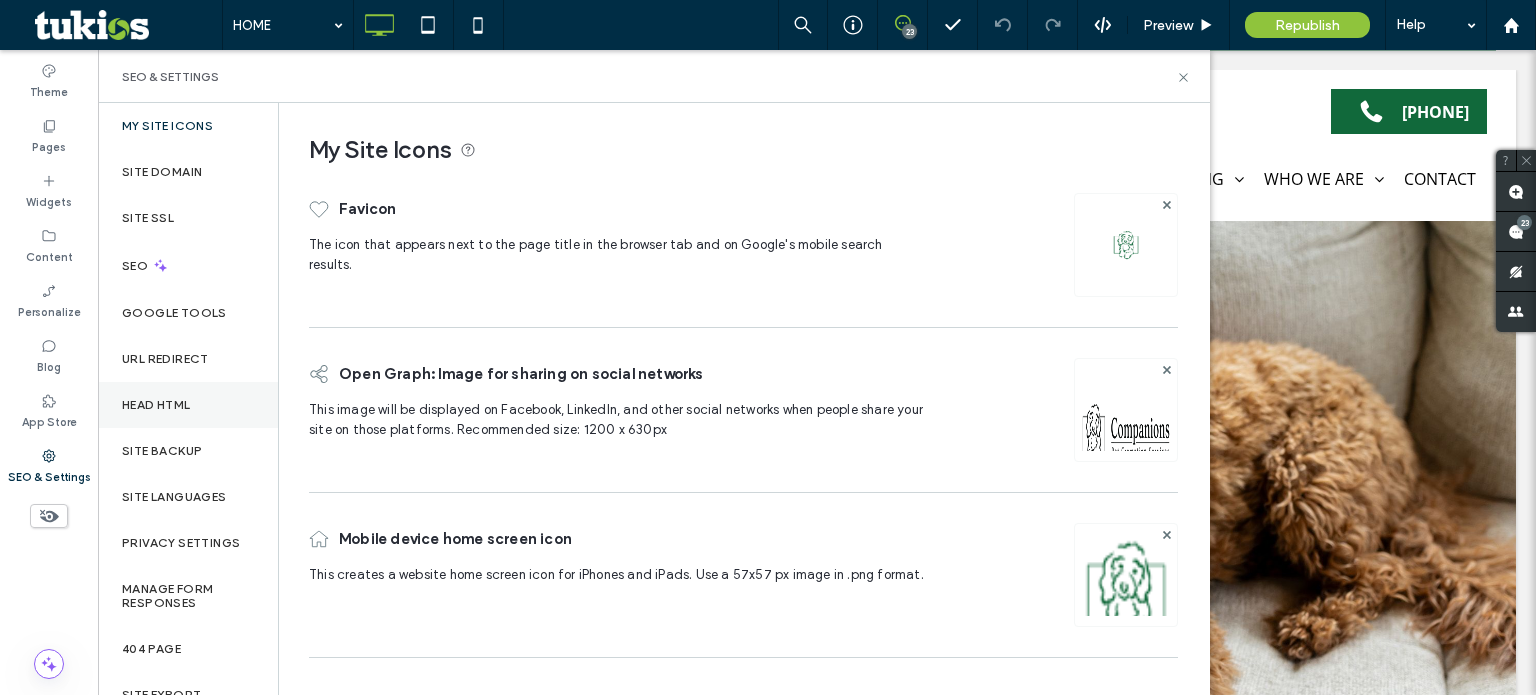 click on "Head HTML" at bounding box center (188, 405) 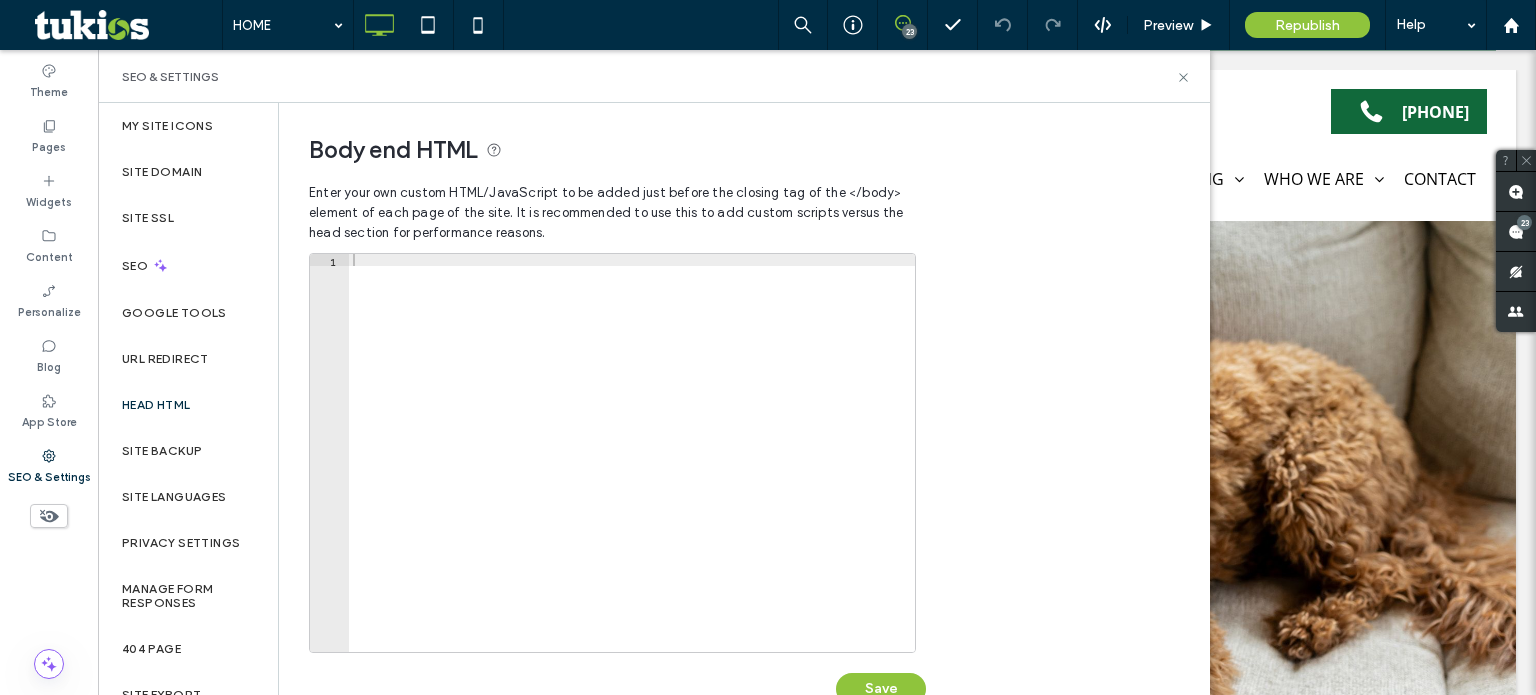 click at bounding box center (632, 465) 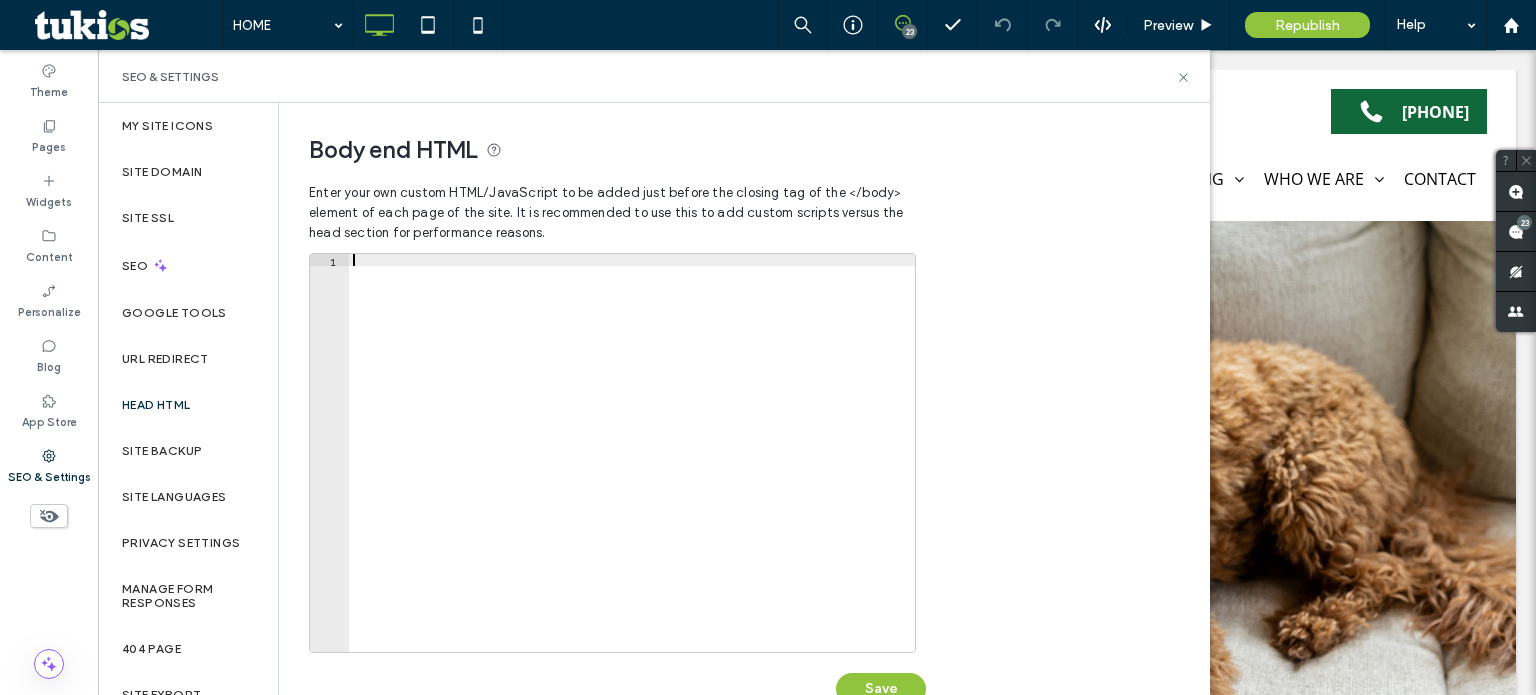 paste on "**********" 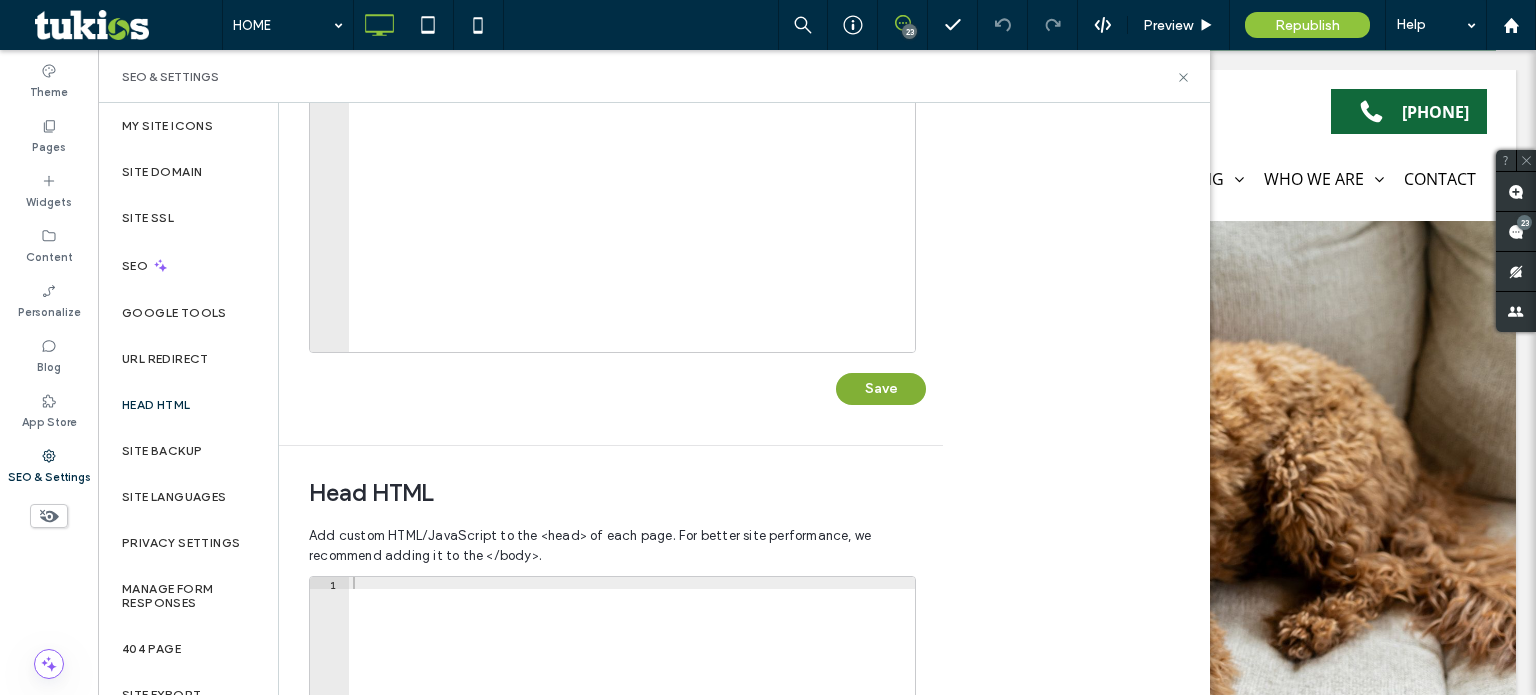 click on "Save" at bounding box center [881, 389] 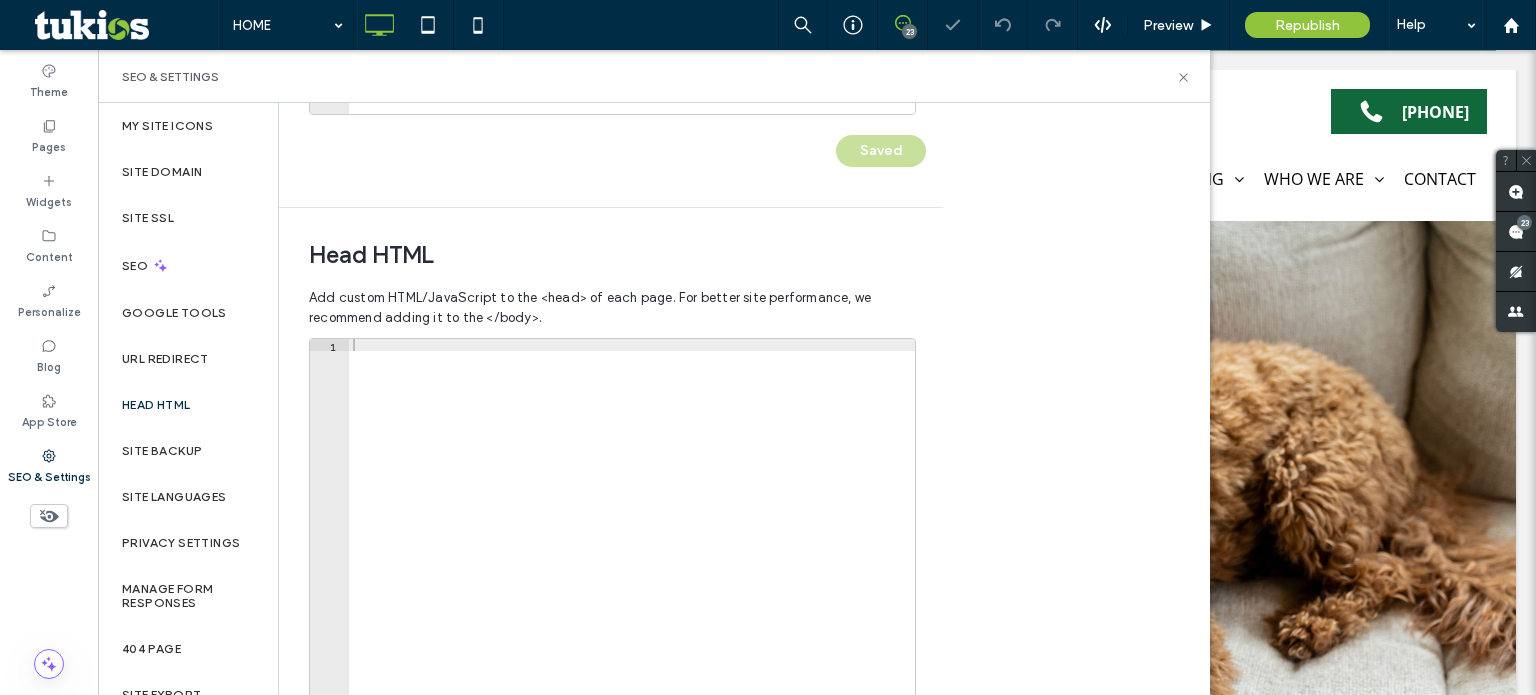 scroll, scrollTop: 674, scrollLeft: 0, axis: vertical 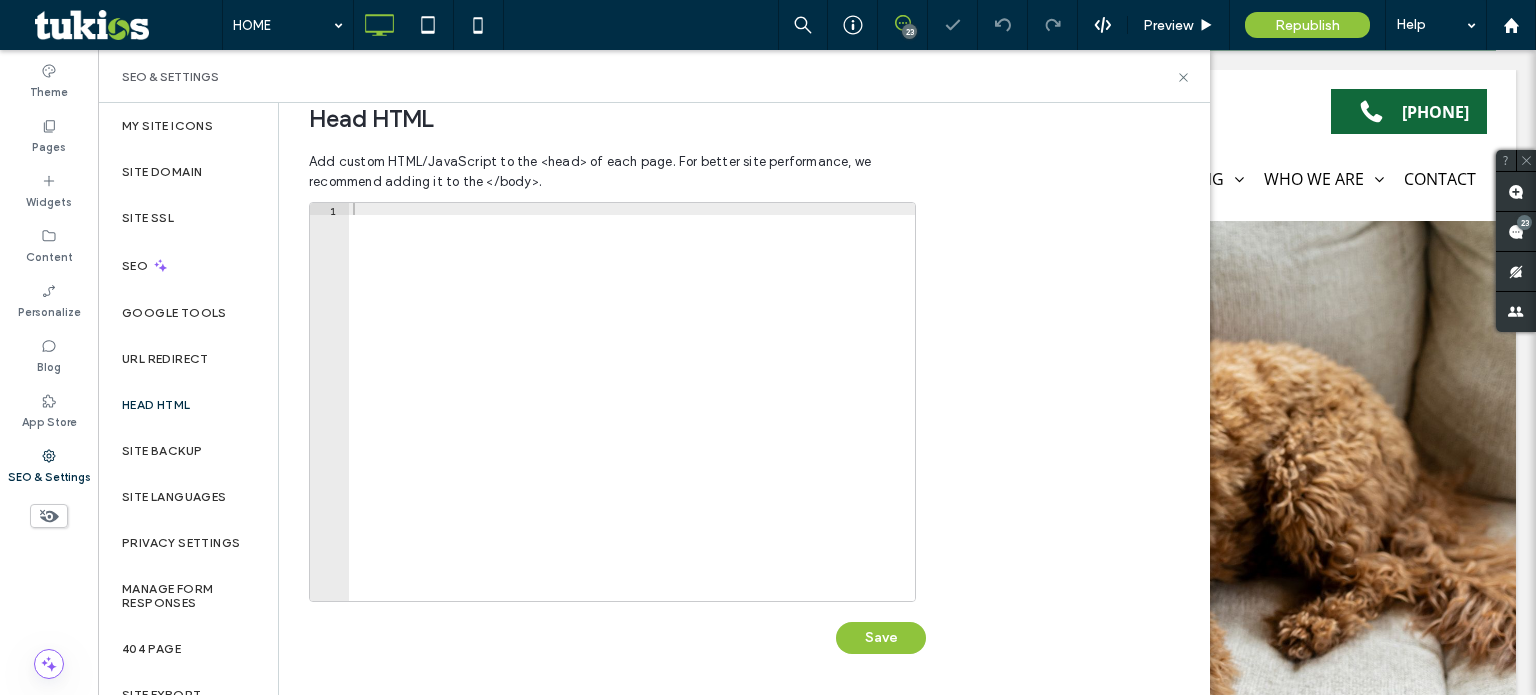 click at bounding box center [632, 414] 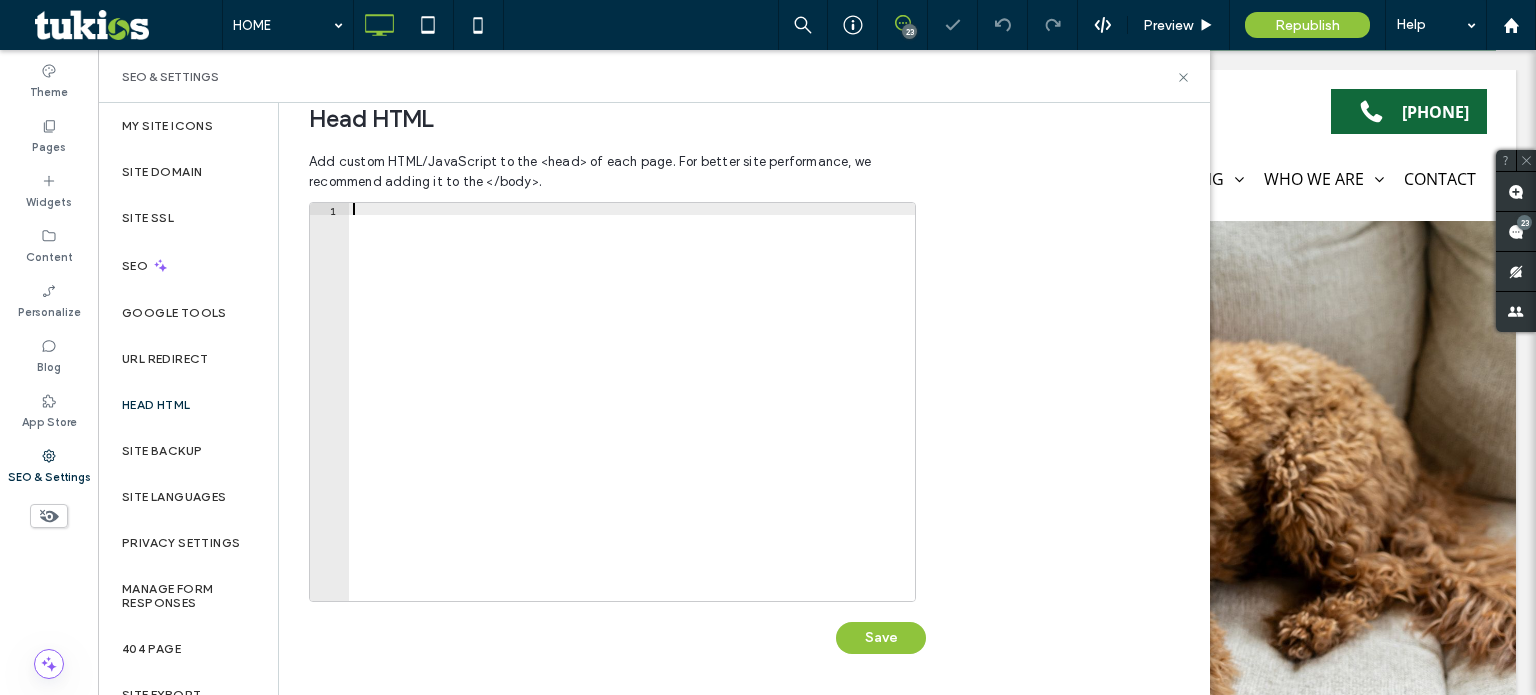 scroll, scrollTop: 0, scrollLeft: 0, axis: both 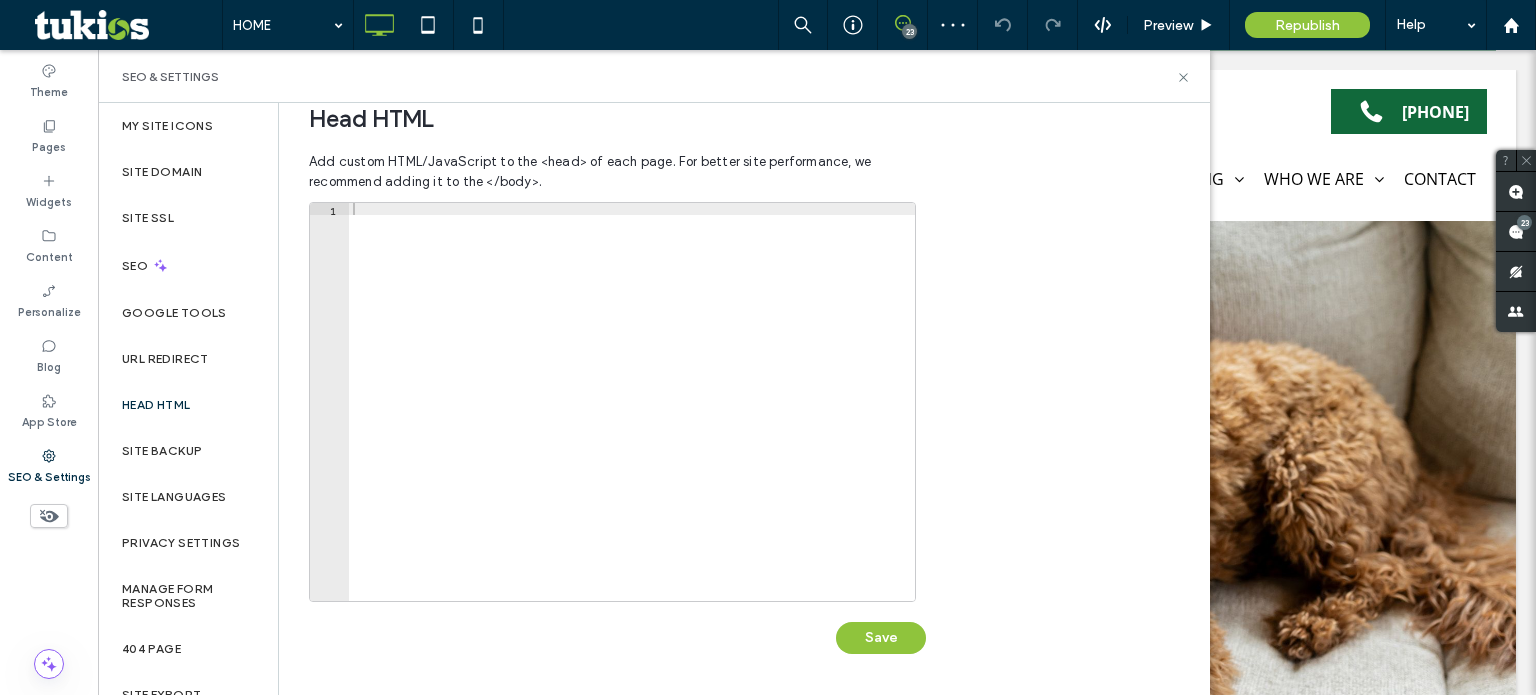 click at bounding box center [632, 414] 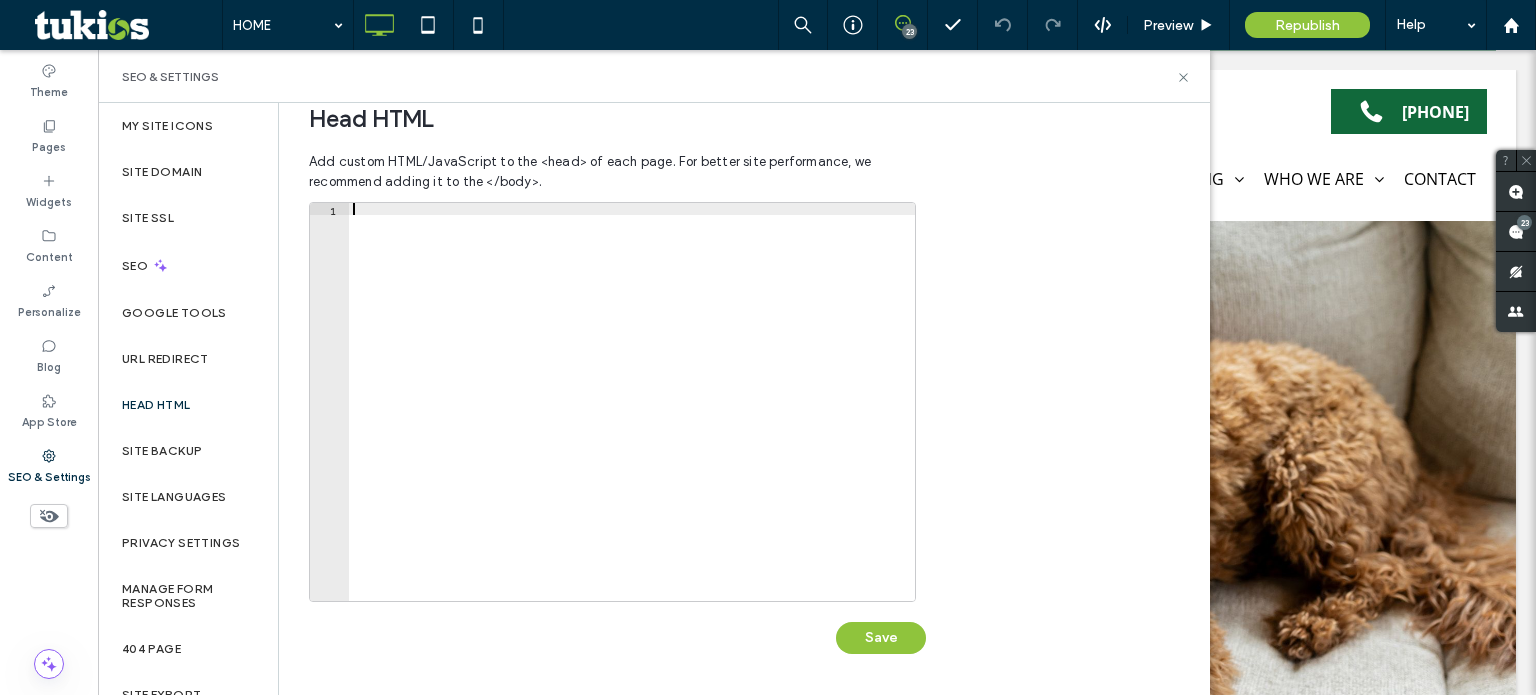 paste on "**********" 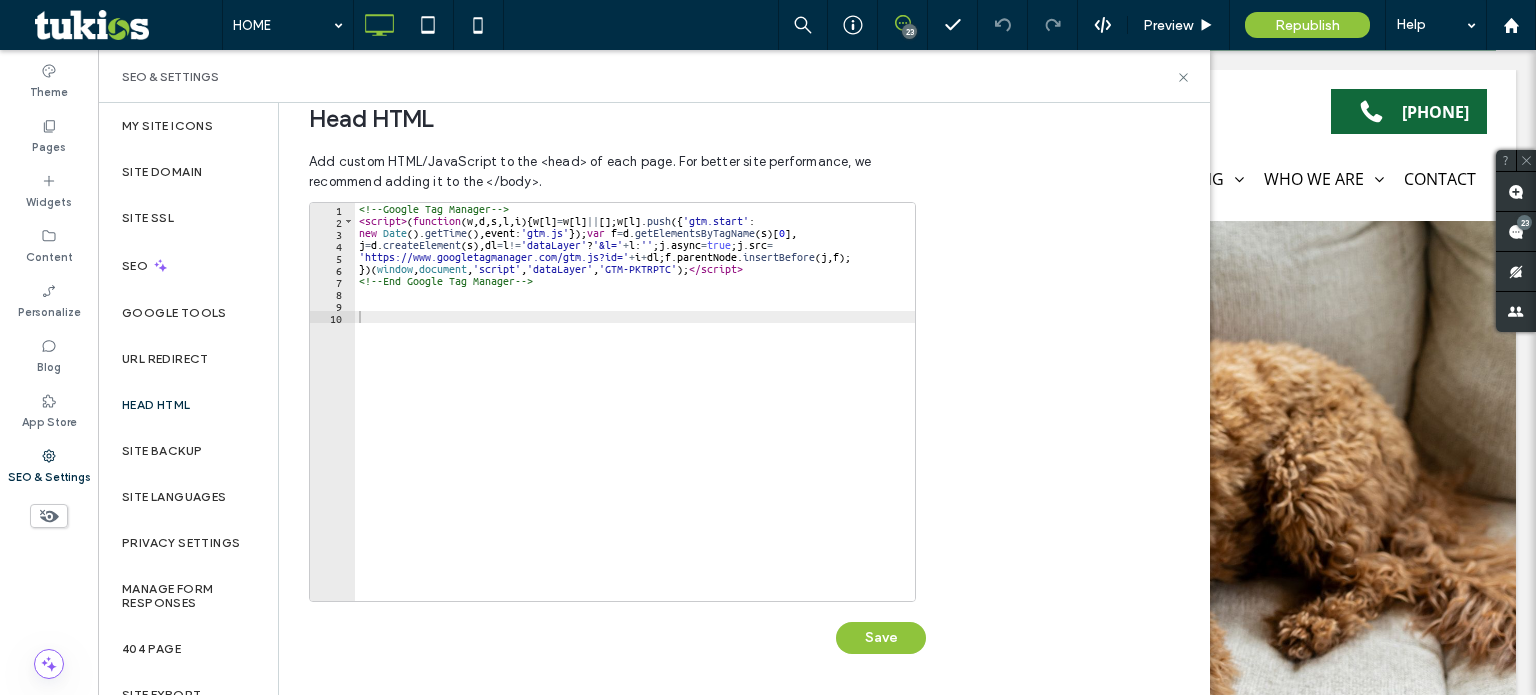click on "<!--  Google Tag Manager  --> < script > ( function ( w , d , s , l , i ) { w [ l ] = w [ l ] || [ ] ; w [ l ] . push ({ 'gtm.start' : new   Date ( ) . getTime ( ) , event : 'gtm.js' }) ; var   f = d . getElementsByTagName ( s ) [ 0 ] , j = d . createElement ( s ) , dl = l != 'dataLayer' ? '&l=' + l : '' ; j . async = true ; j . src = 'https://www.googletagmanager.com/gtm.js?id=' + i + dl ; f . parentNode . insertBefore ( j , f ) ; }) ( window , document , 'script' , 'dataLayer' , 'GTM-PKTRPTC' ) ; </ script > <!--  End Google Tag Manager  -->" at bounding box center (638, 414) 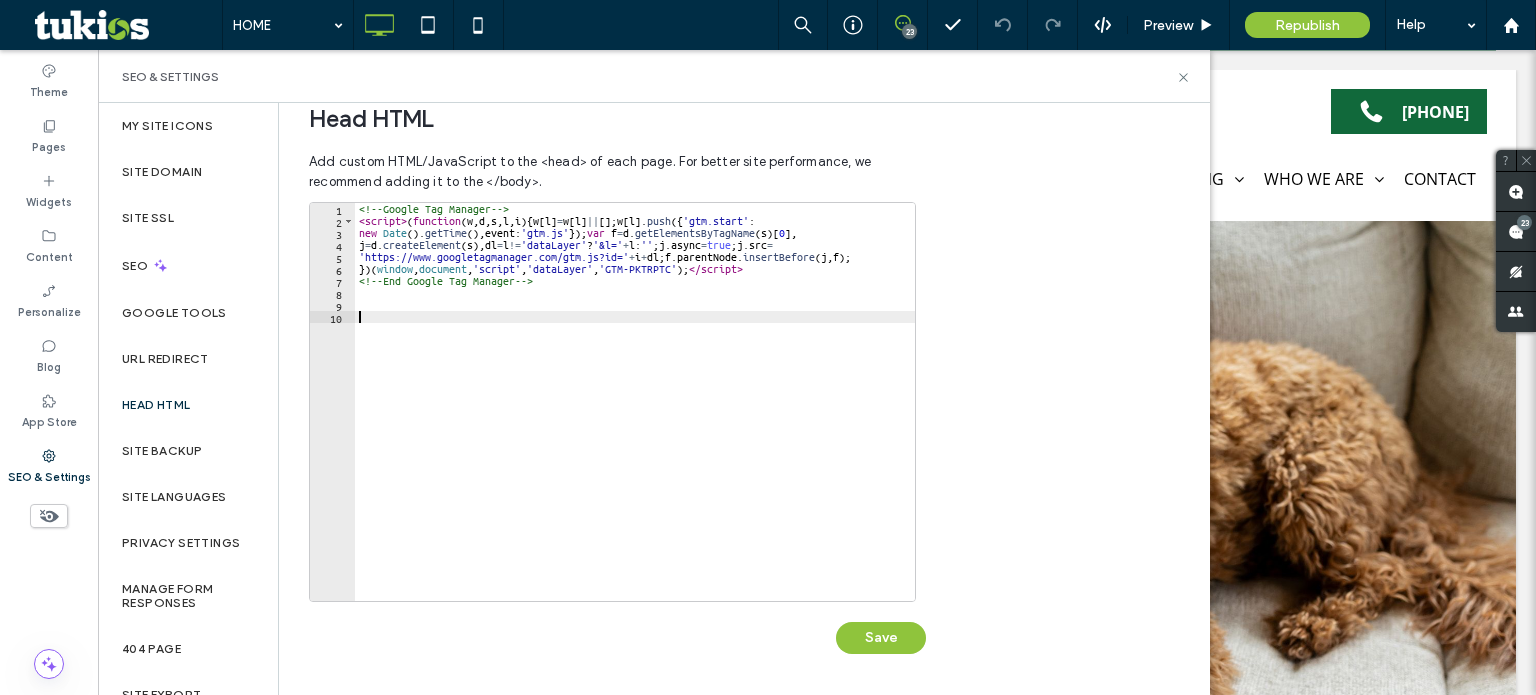 paste on "**********" 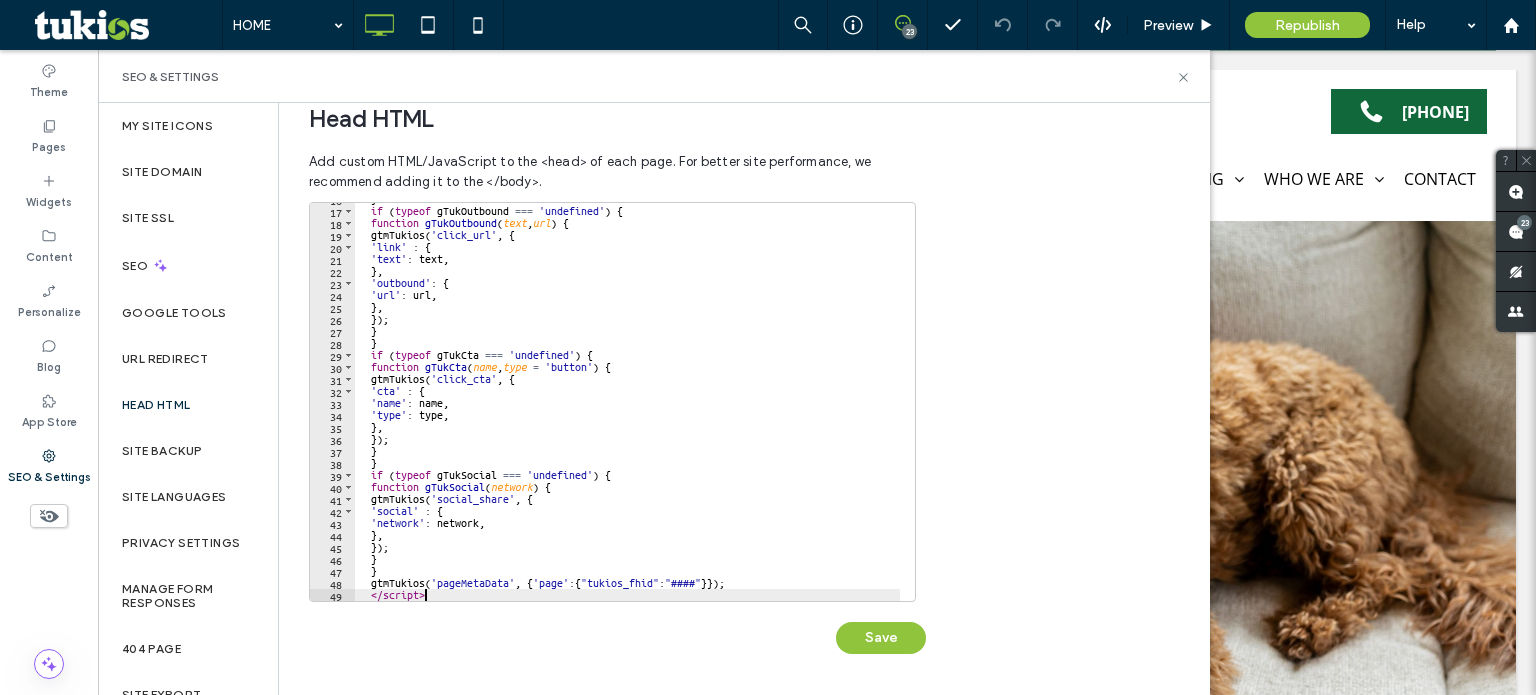 click on "}    if   ( typeof   gTukOutbound   ===   'undefined' )   {    function   gTukOutbound ( text ,  url )   {    gtmTukios ( 'click_url' ,   {    'link'   :   {    'text' :   text ,    } ,    'outbound' :   {    'url' :   url ,    } ,    }) ;    }    }    if   ( typeof   gTukCta   ===   'undefined' )   {    function   gTukCta ( name ,  type   =   'button' )   {    gtmTukios ( 'click_cta' ,   {    'cta'   :   {    'name' :   name ,    'type' :   type ,    } ,    }) ;    }    }    if   ( typeof   gTukSocial   ===   'undefined' )   {    function   gTukSocial ( network )   {    gtmTukios ( 'social_share' ,   {    'social'   :   {    'network' :   network ,    } ,    }) ;    }    }    gtmTukios ( 'pageMetaData' ,   { 'page' : { "tukios_fhid" : "####" }}) ;    </ script >" at bounding box center [627, 404] 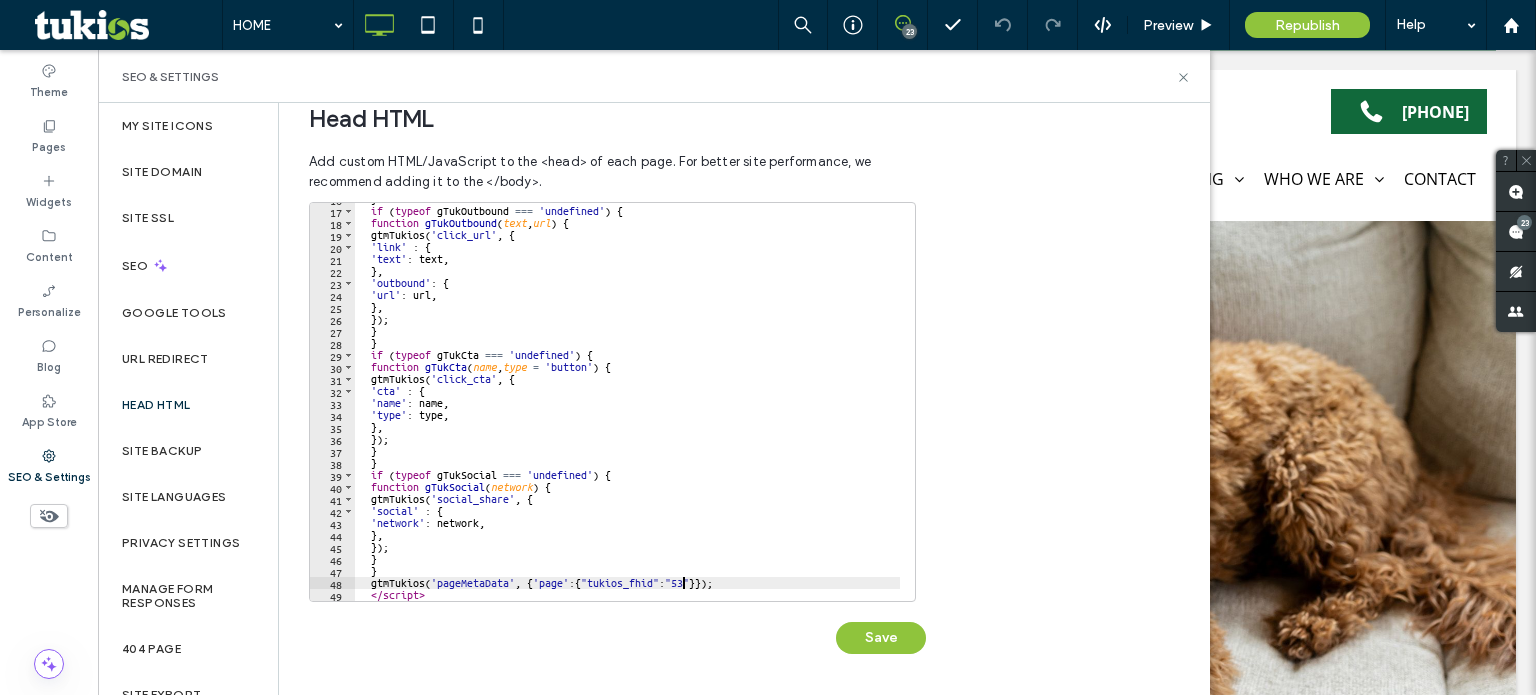 scroll, scrollTop: 0, scrollLeft: 28, axis: horizontal 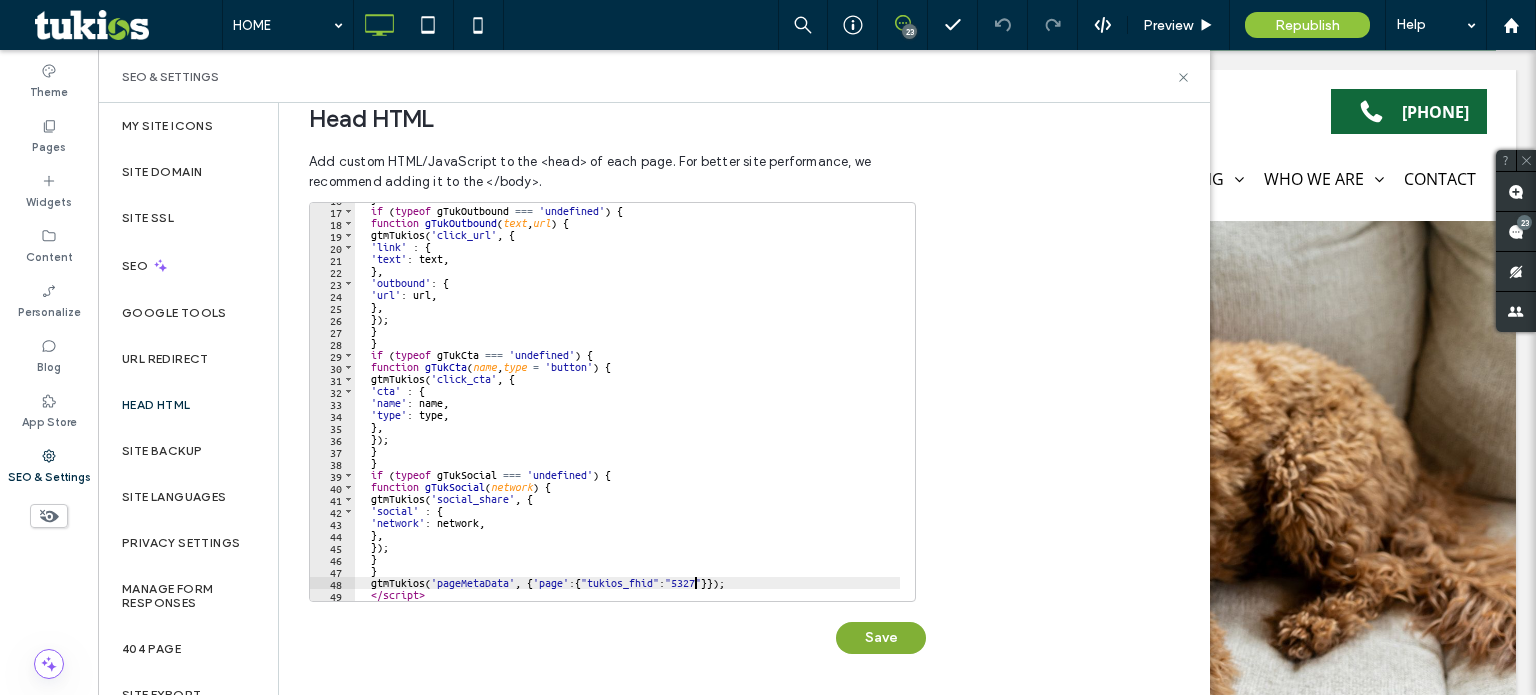 type on "**********" 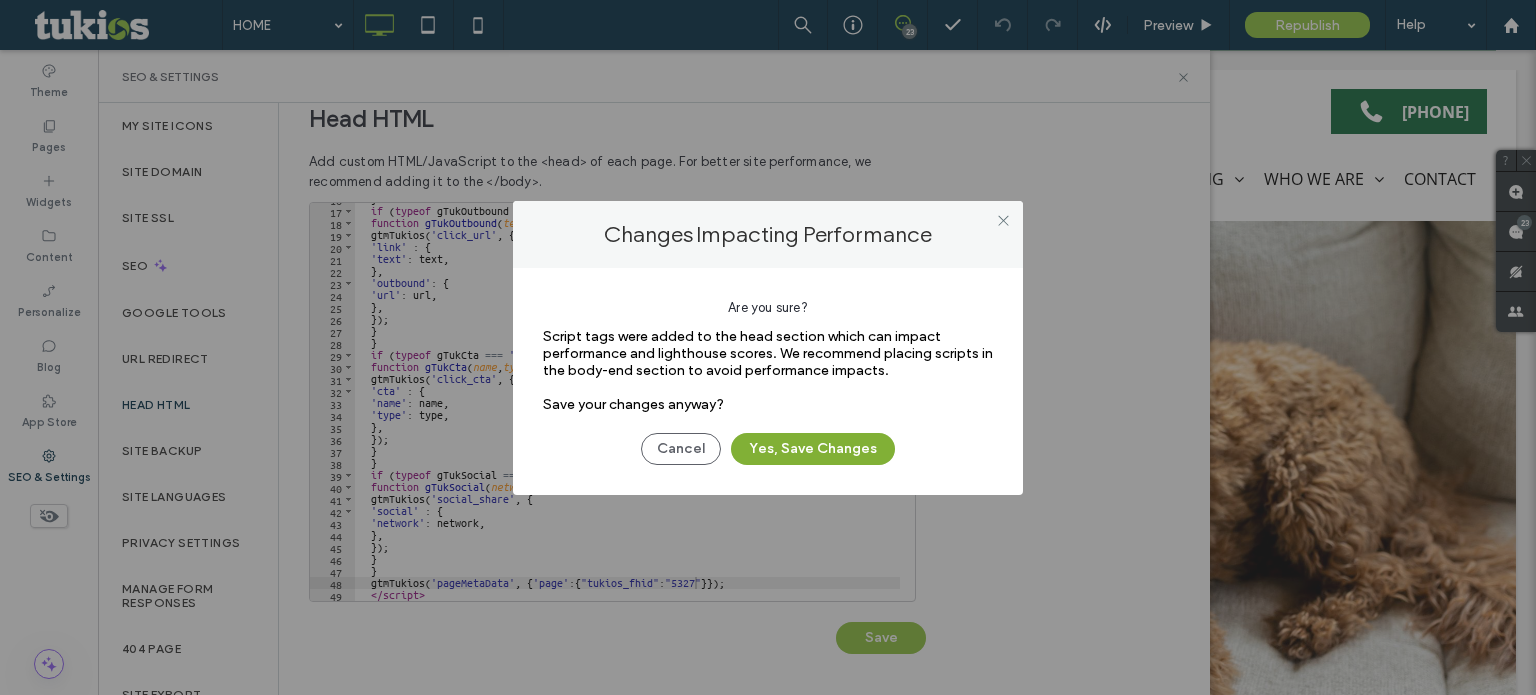 click on "Yes, Save Changes" at bounding box center (813, 449) 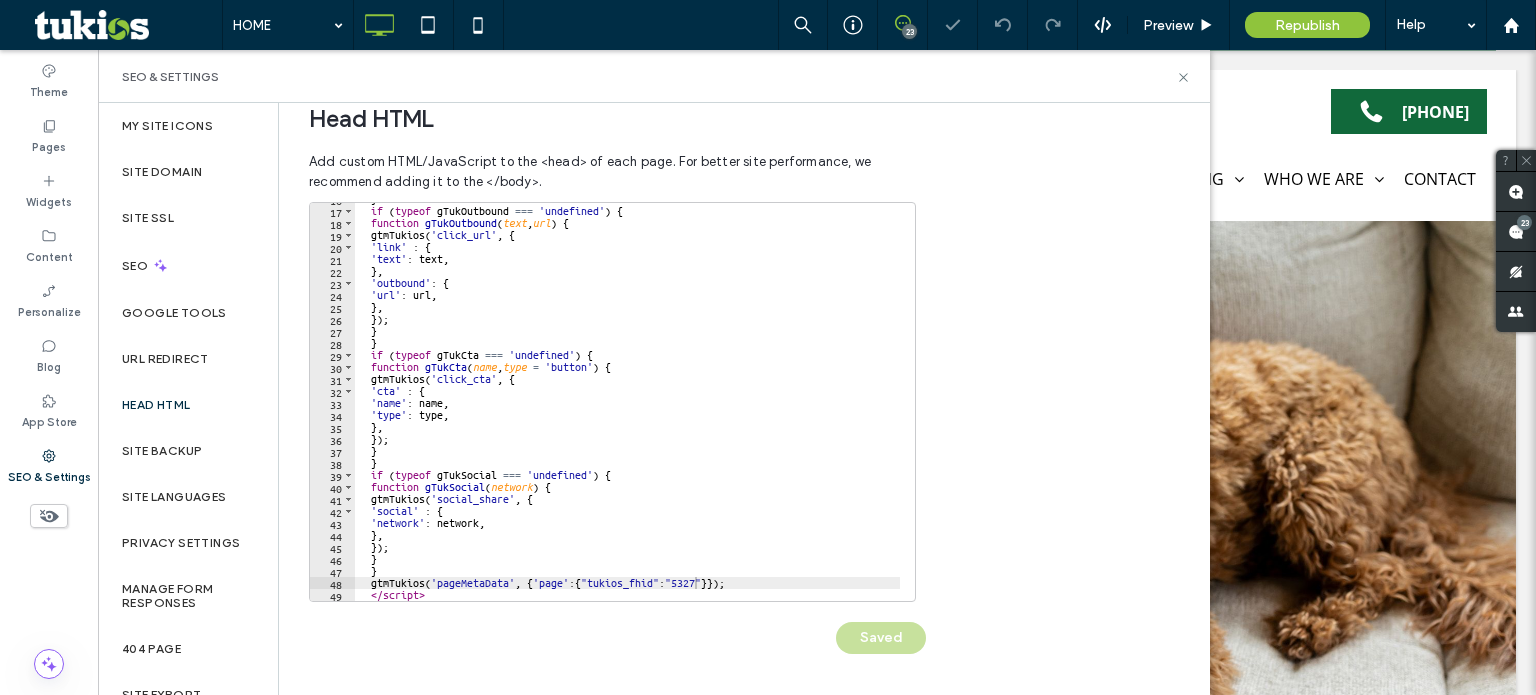 scroll, scrollTop: 0, scrollLeft: 0, axis: both 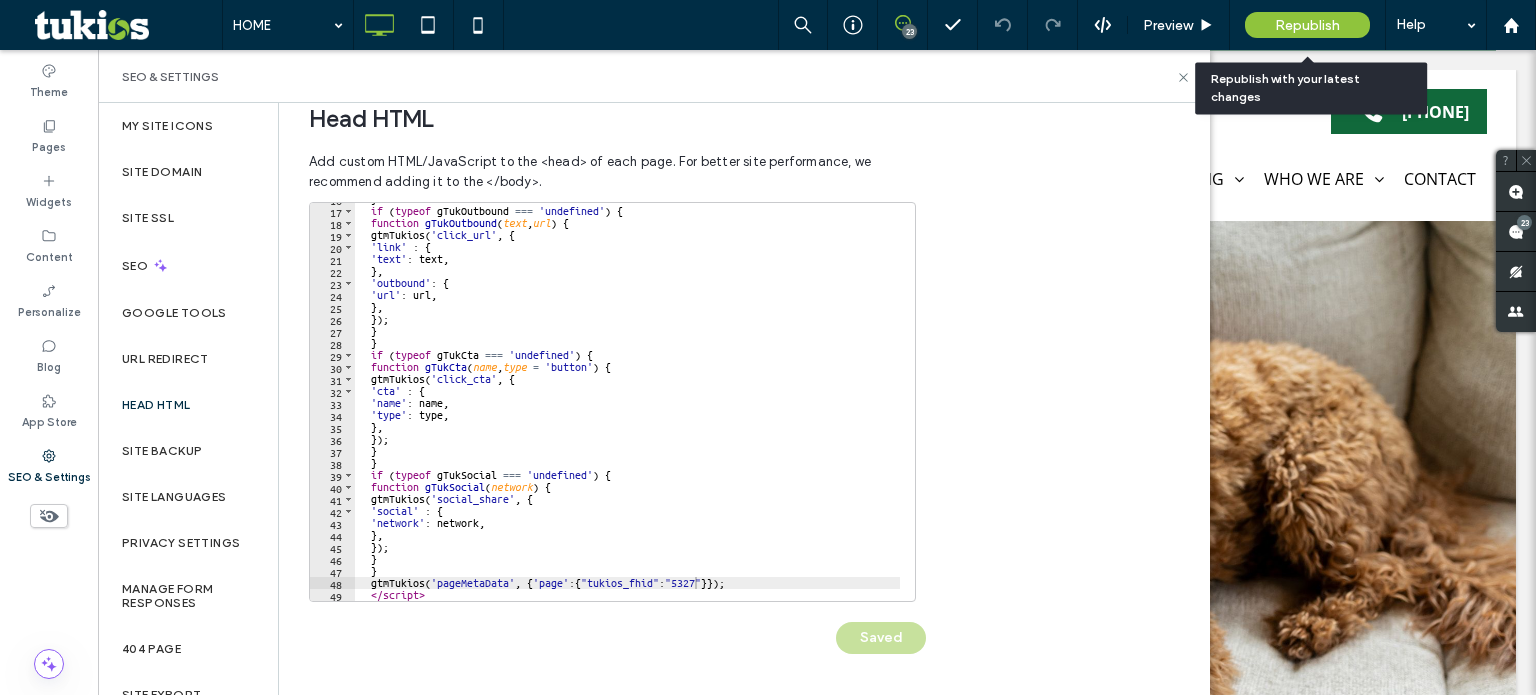 click on "Republish" at bounding box center (1307, 25) 